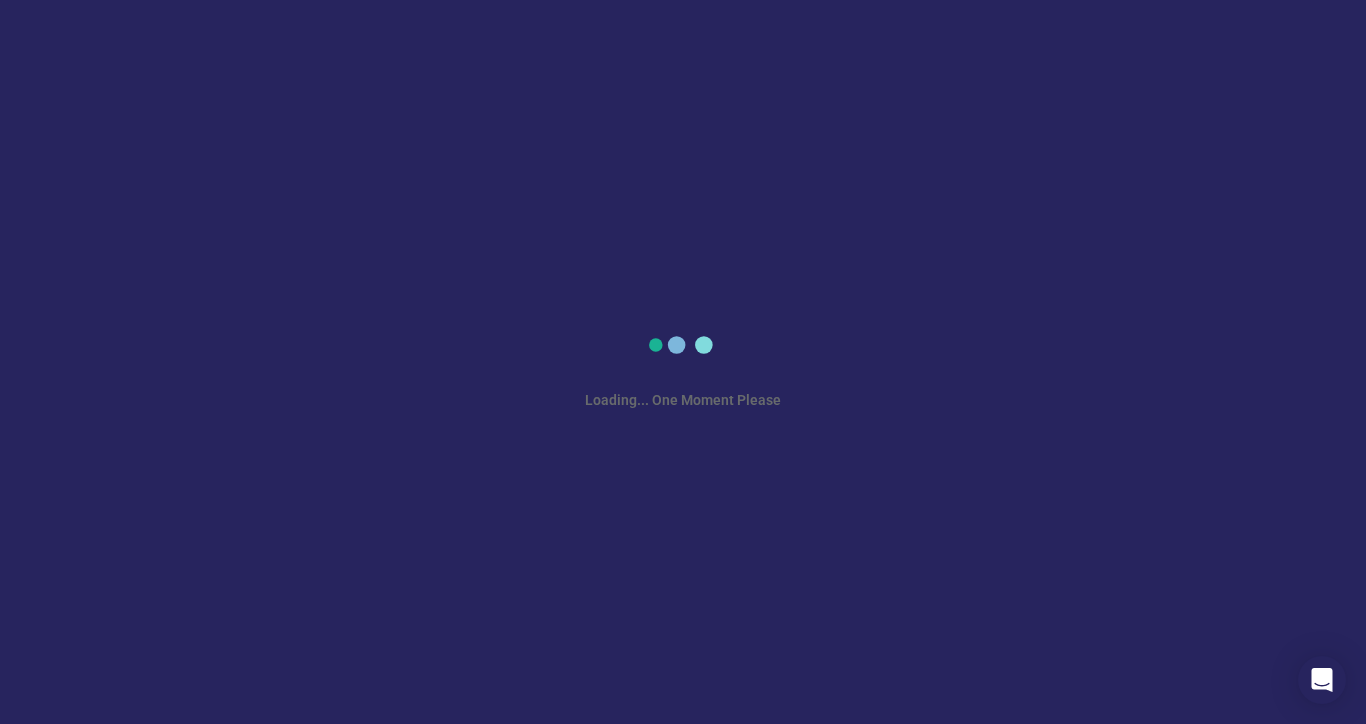 scroll, scrollTop: 0, scrollLeft: 0, axis: both 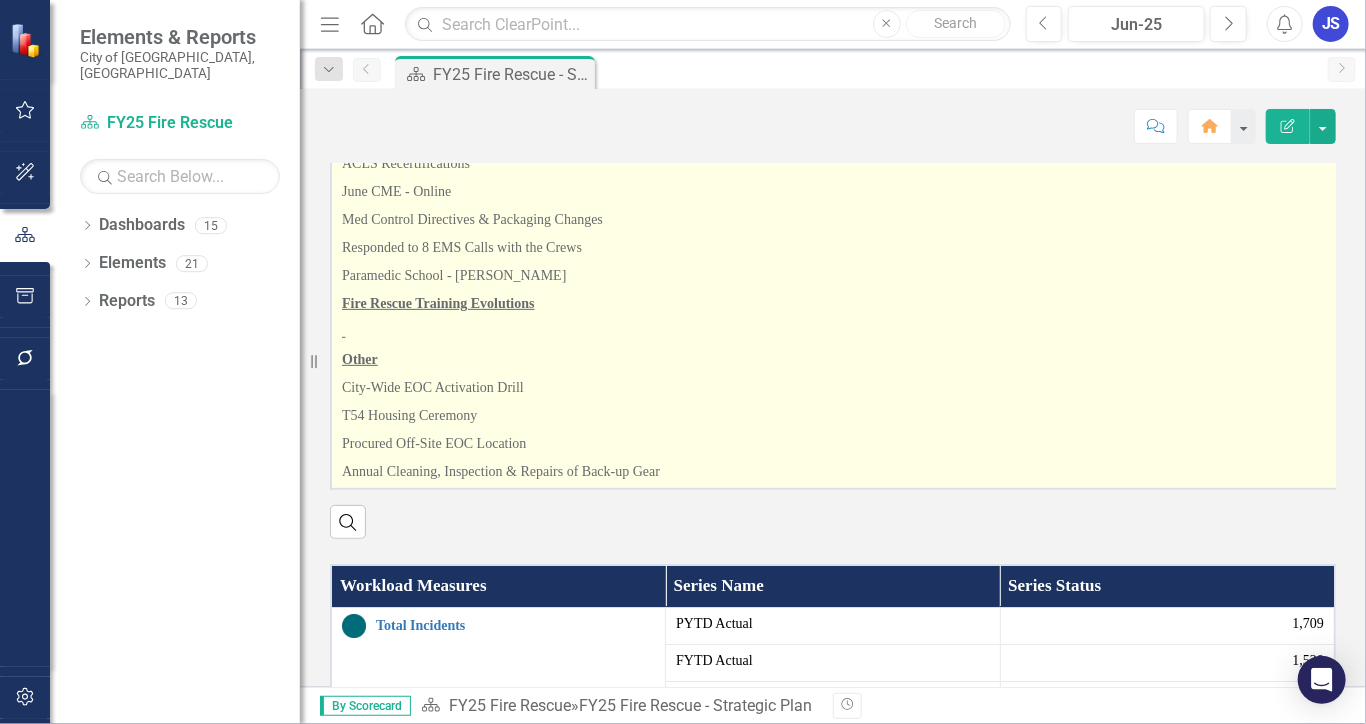 click on "T54 Housing Ceremony" at bounding box center [843, 416] 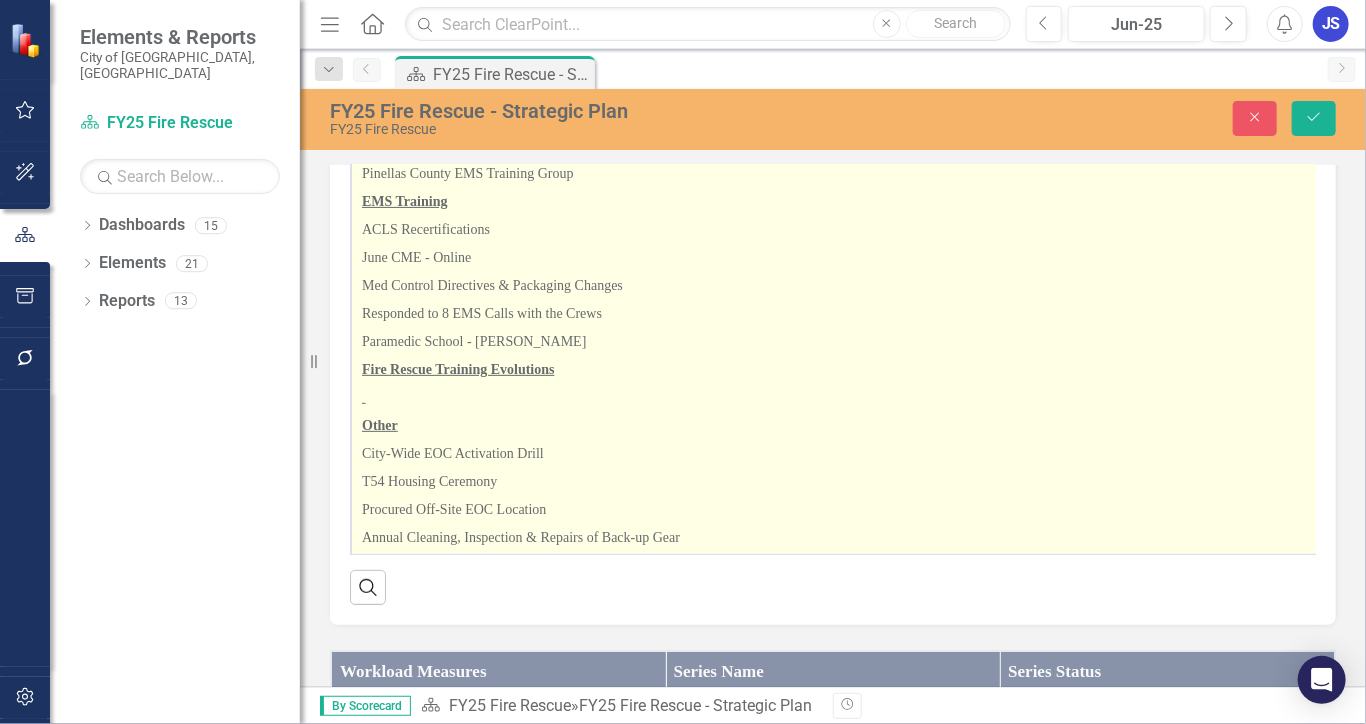 scroll, scrollTop: 0, scrollLeft: 0, axis: both 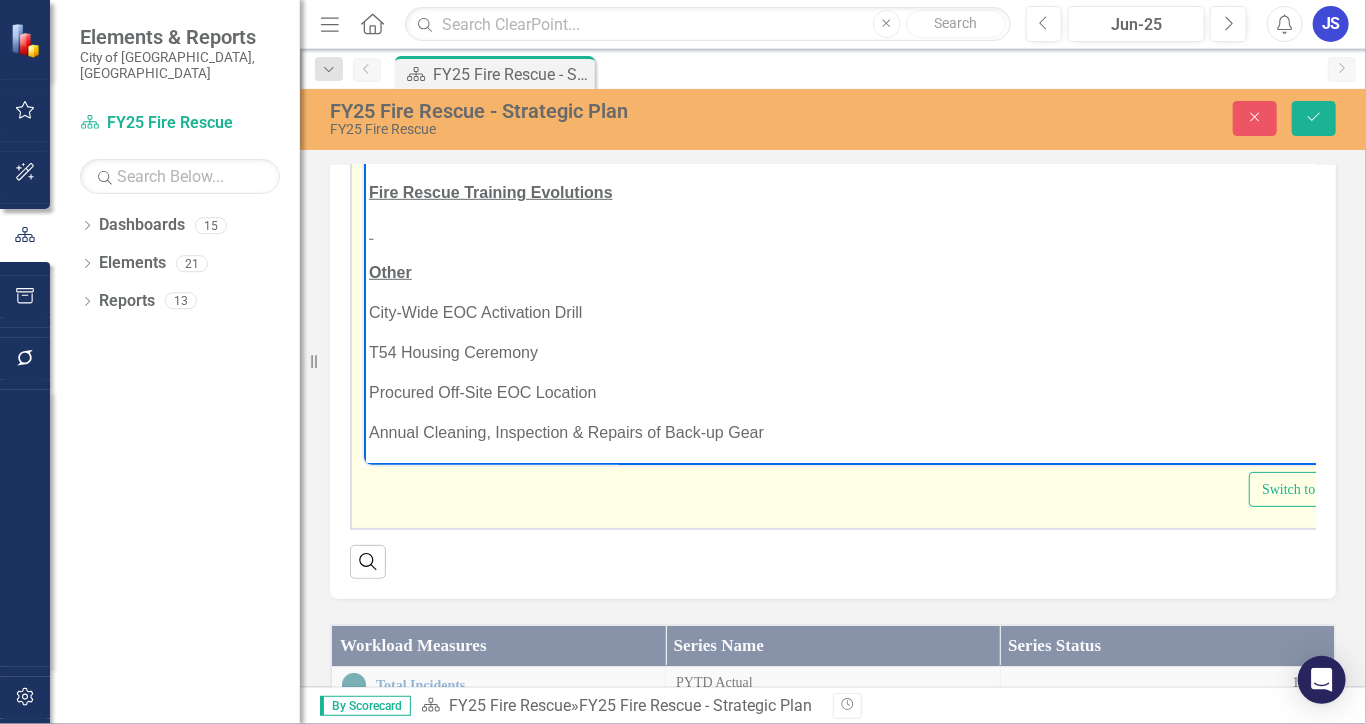 click on "Procured Off-Site EOC Location" at bounding box center [873, 392] 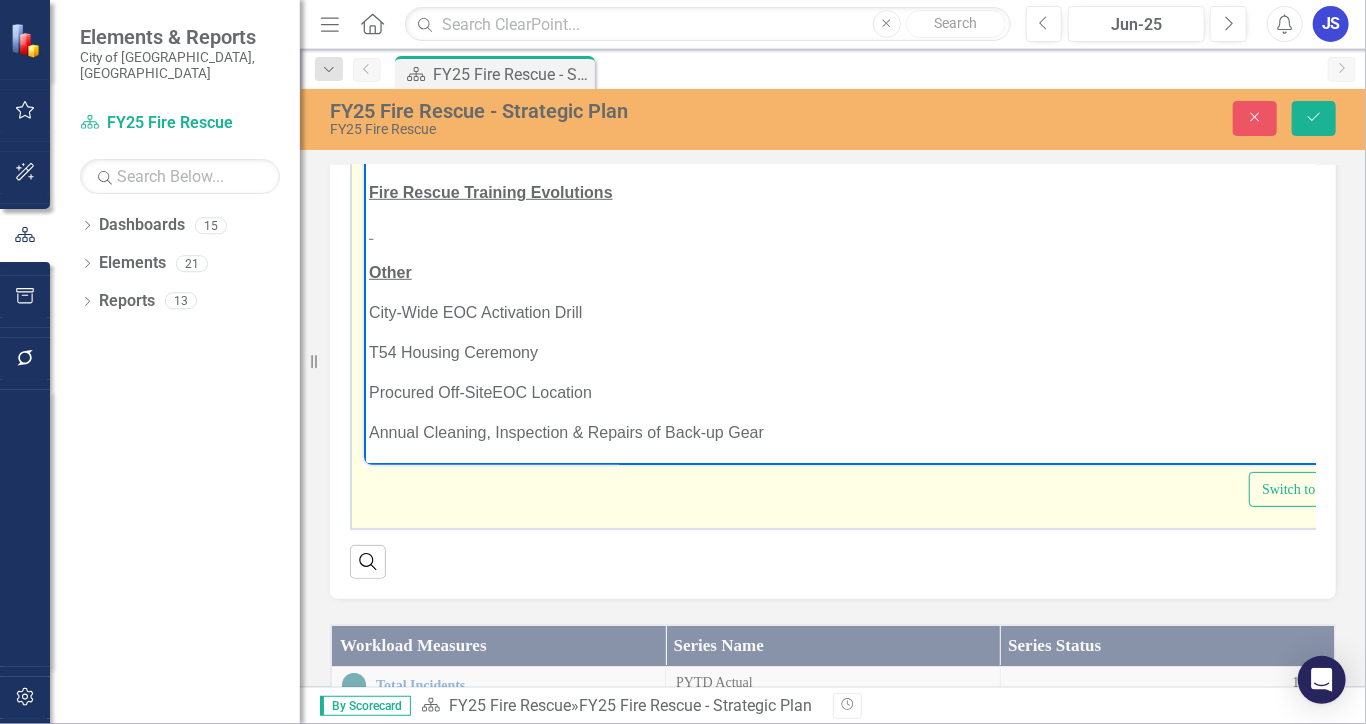 click on "Procured Off-Site  ﻿ EOC Location" at bounding box center (873, 392) 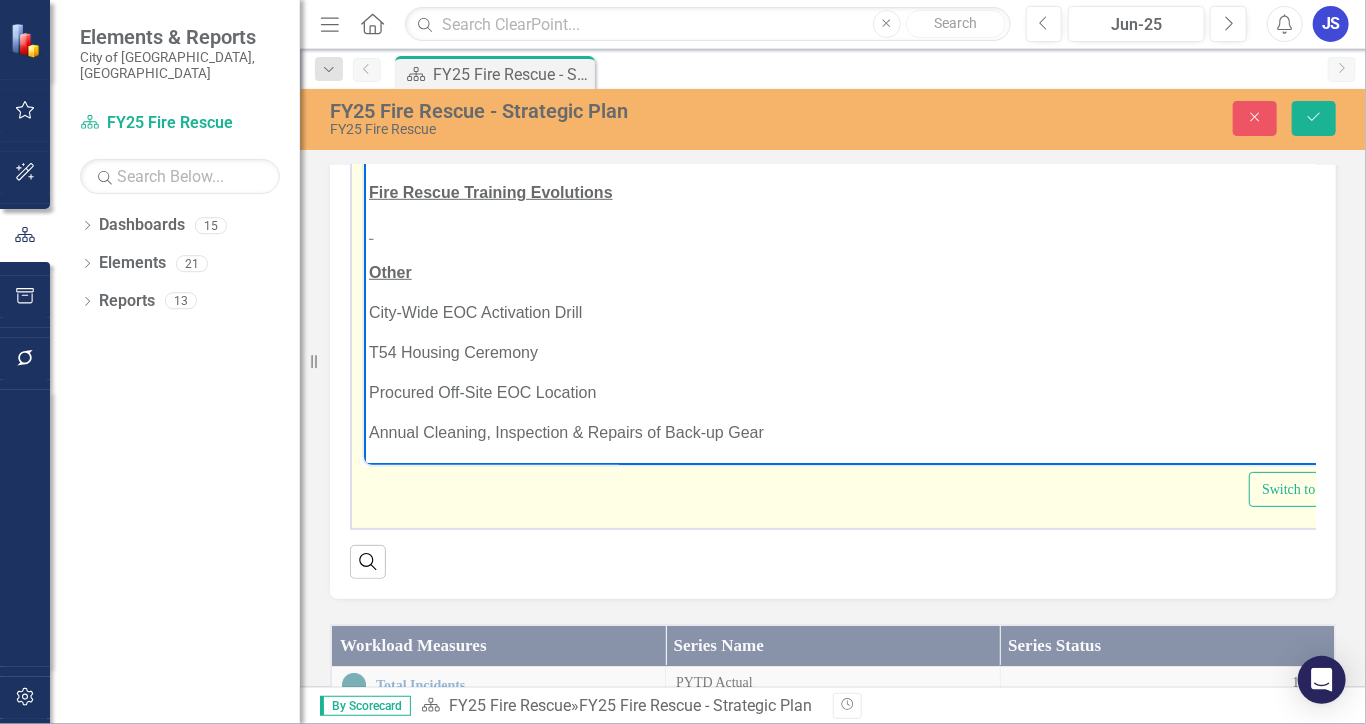 type 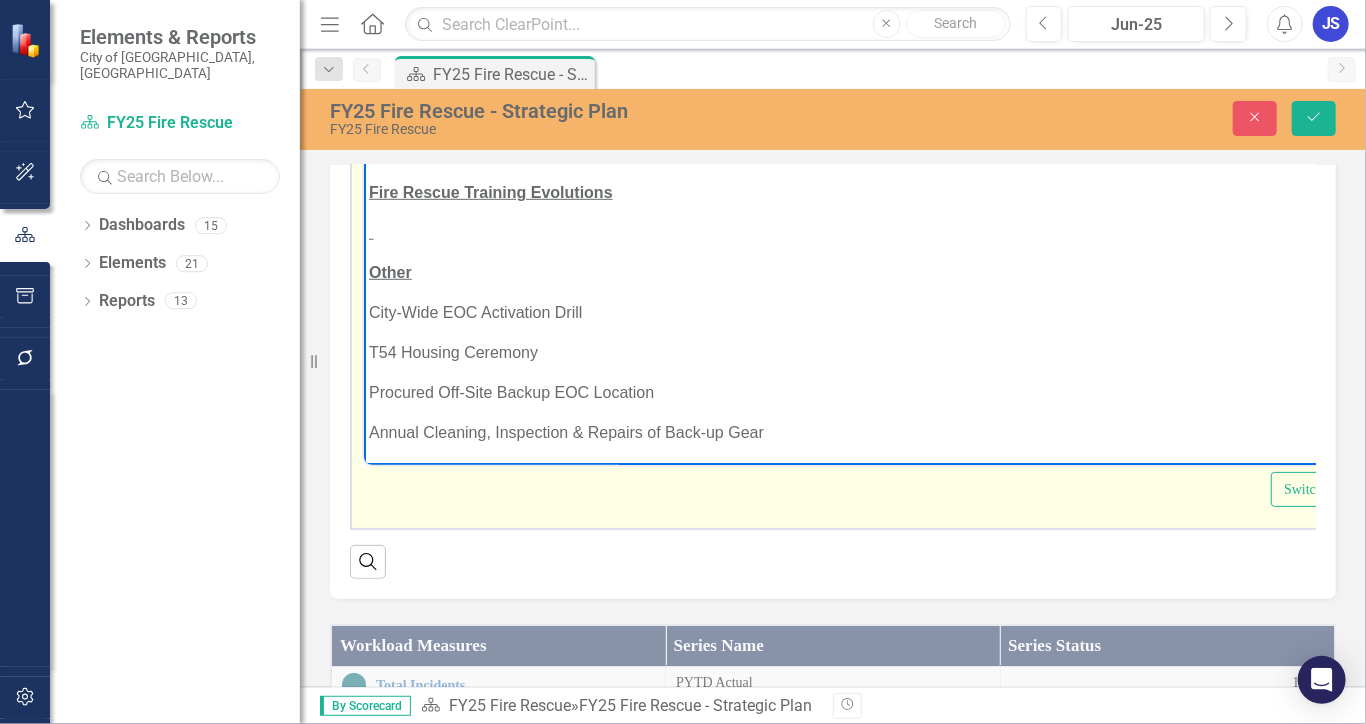 click at bounding box center [884, 232] 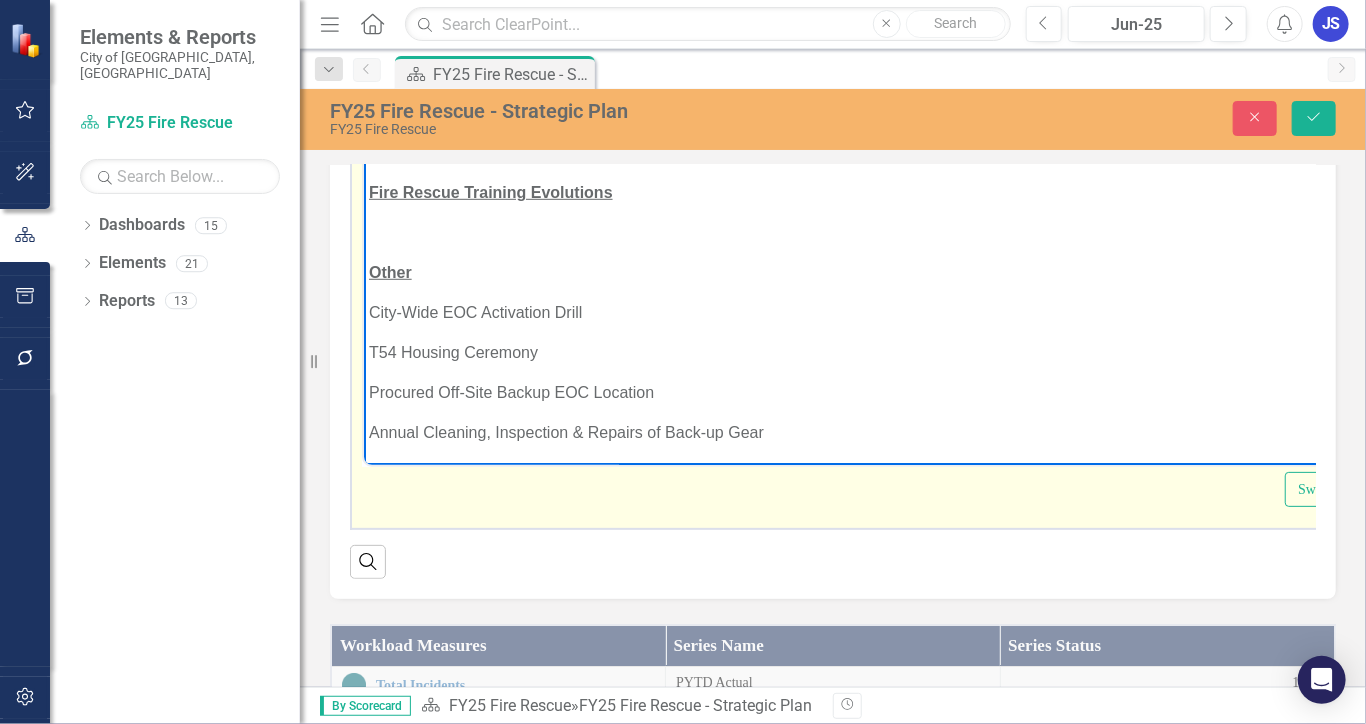 click 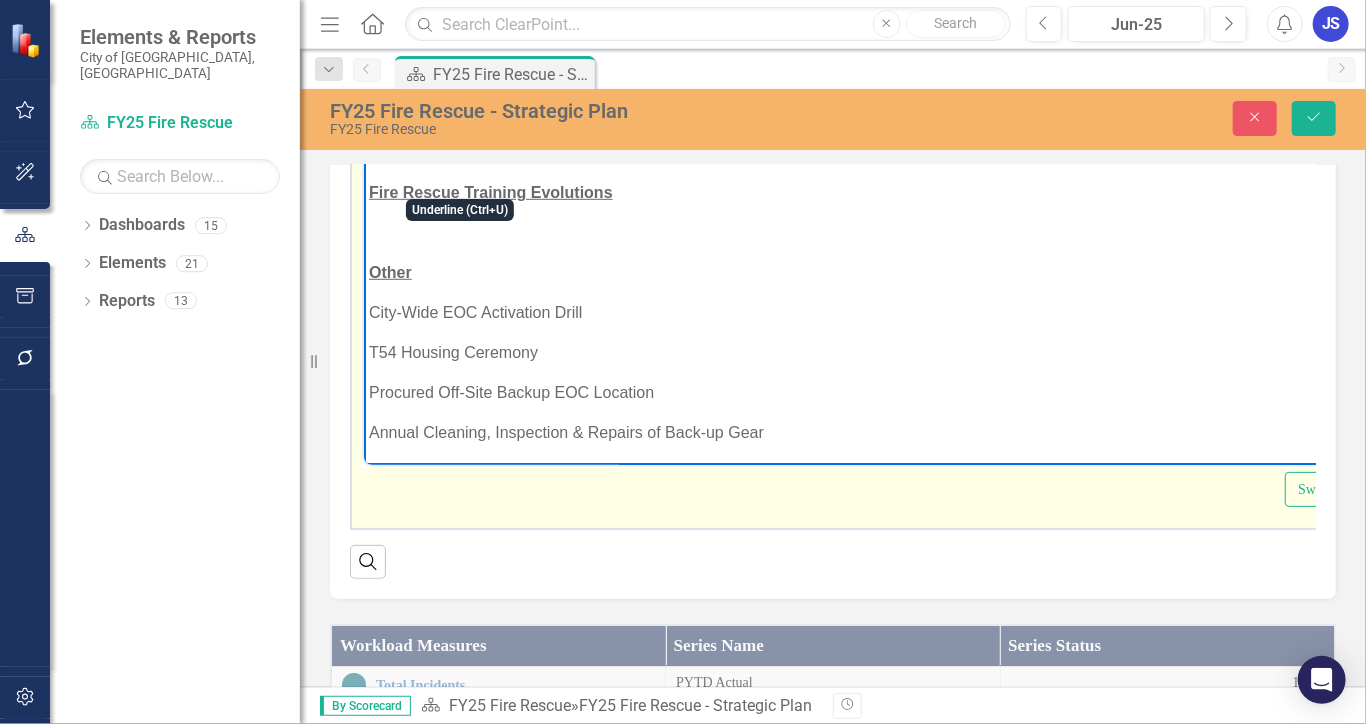 click 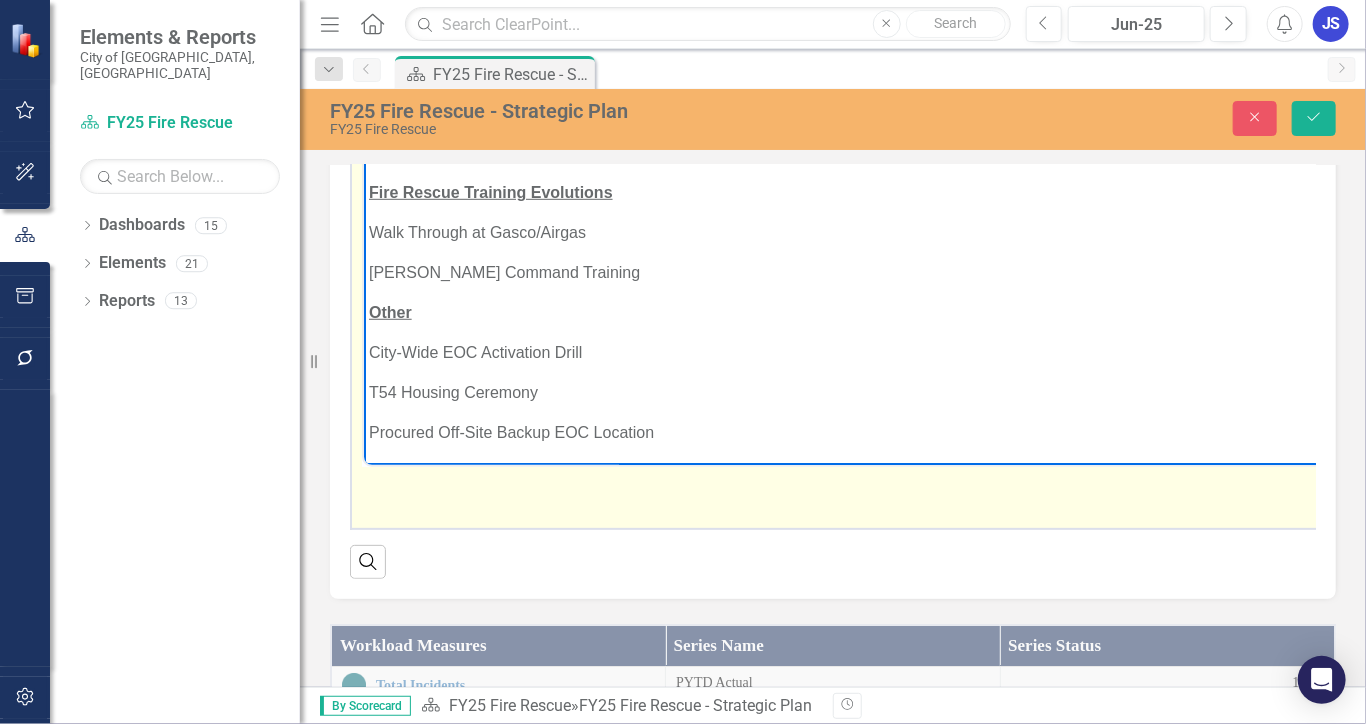 click on "Walk Through at Gasco/Airgas" at bounding box center (942, 232) 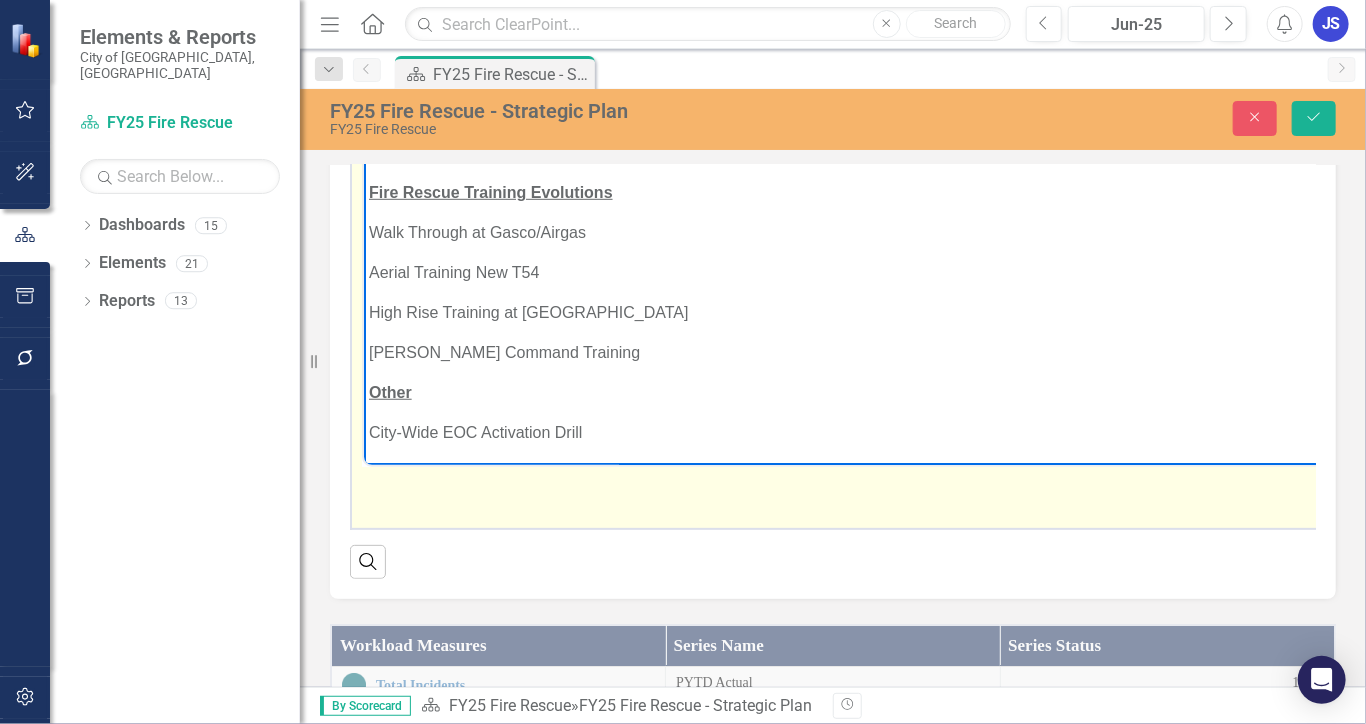 click on "Aerial Training New T54" at bounding box center (1003, 272) 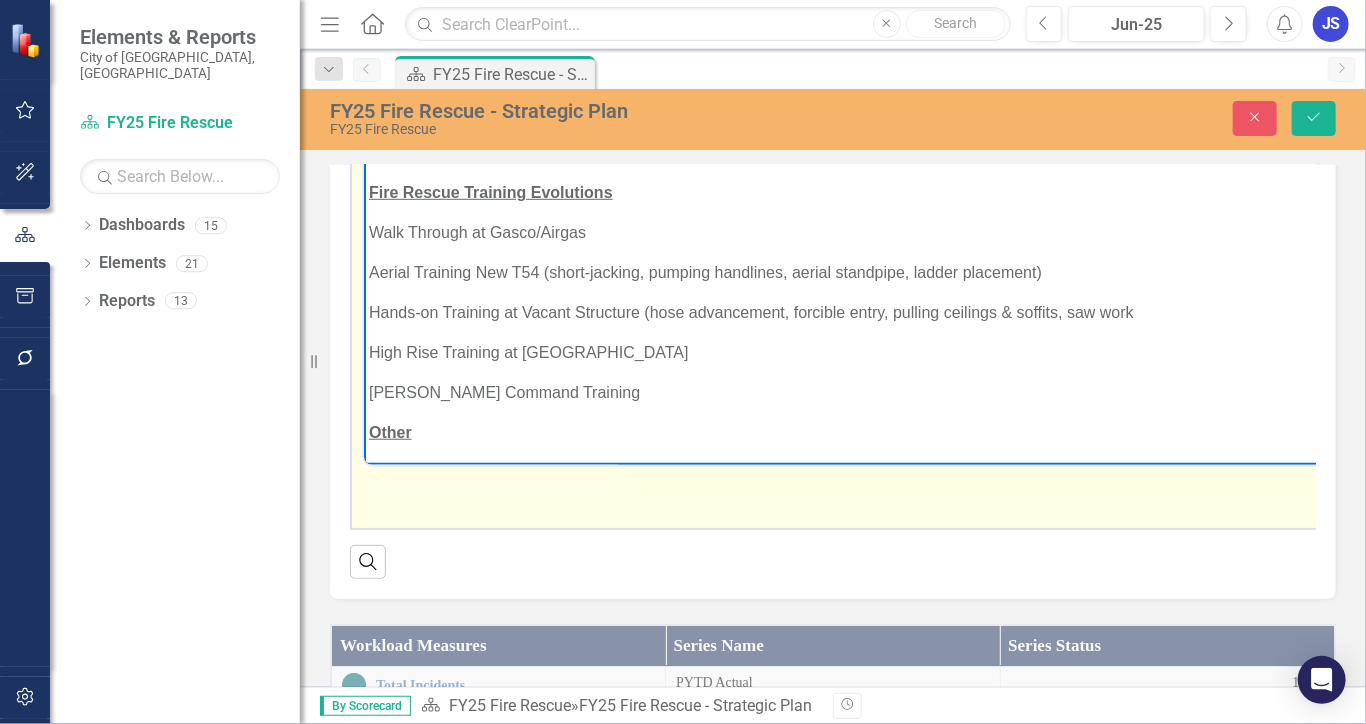 click on "Hands-on Training at Vacant Structure (hose advancement, forcible entry, pulling ceilings & soffits, saw work" at bounding box center [1186, 312] 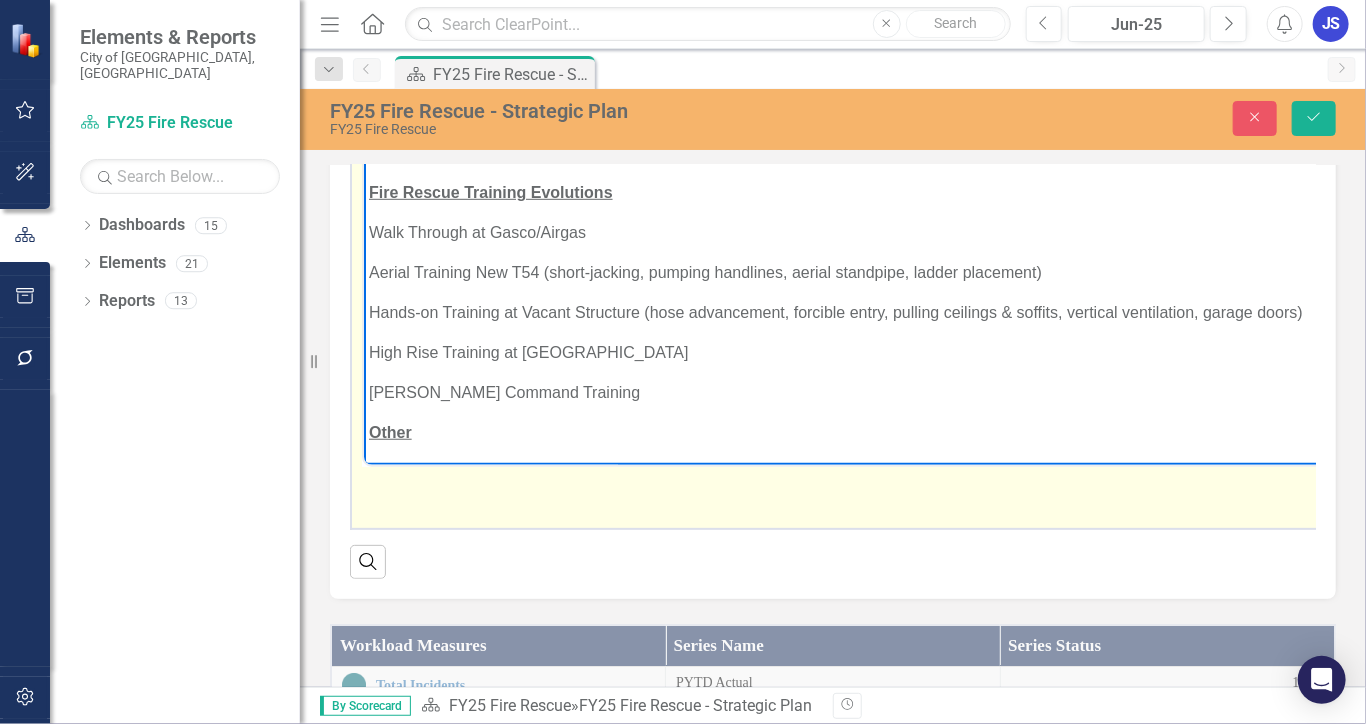 scroll, scrollTop: 0, scrollLeft: 1, axis: horizontal 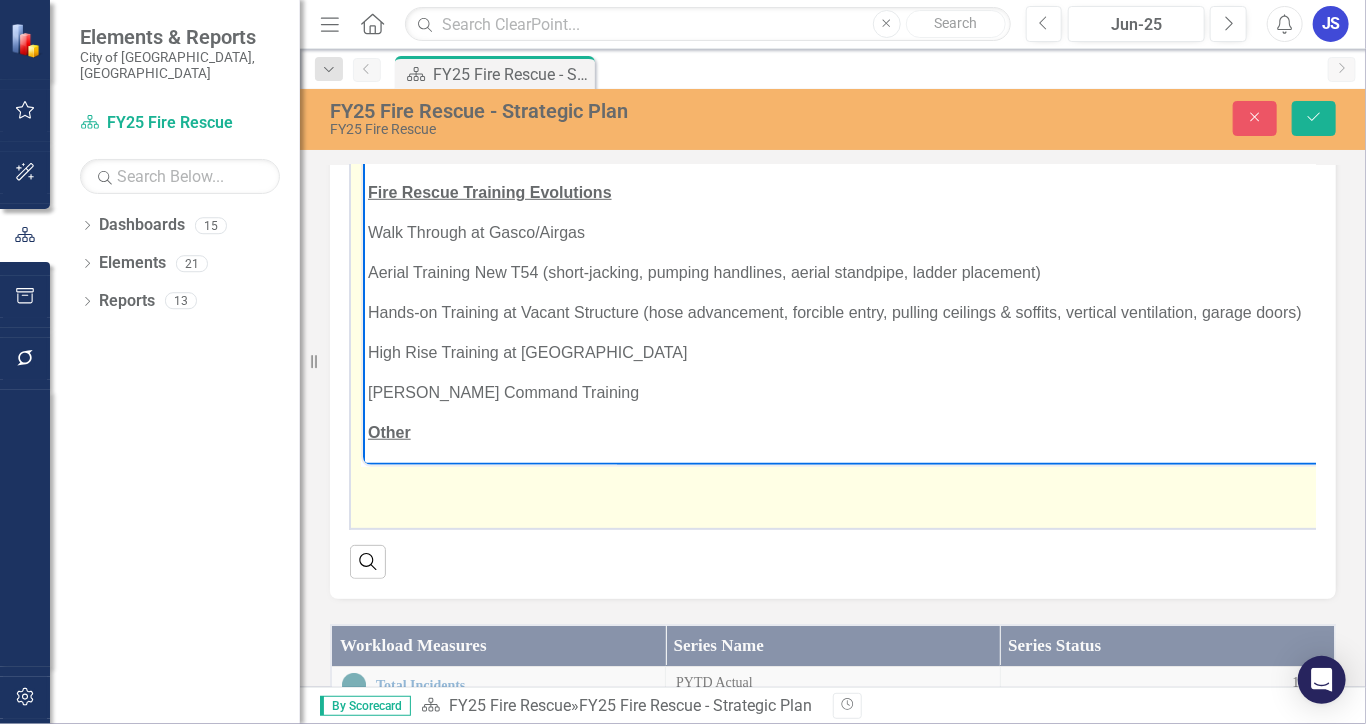 click on "High Rise Training at [GEOGRAPHIC_DATA]" at bounding box center (1228, 352) 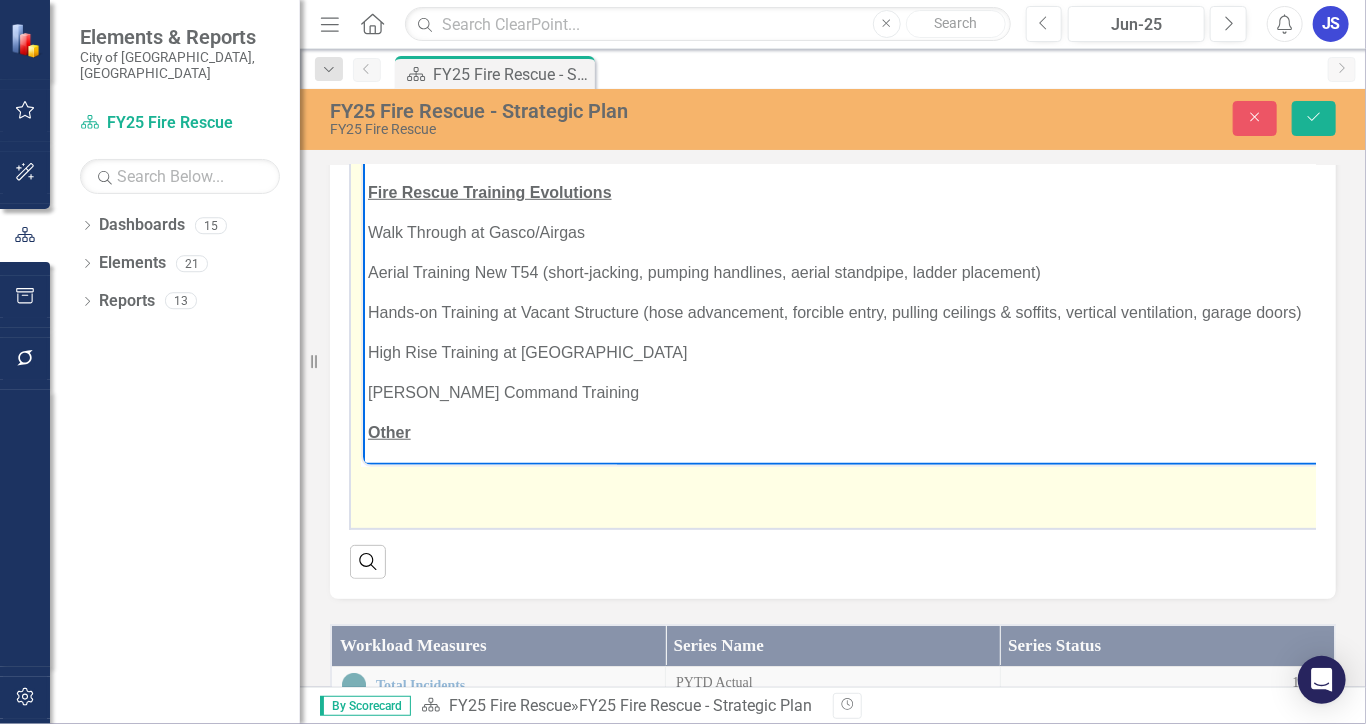 click on "[PERSON_NAME] Command Training" at bounding box center [1228, 392] 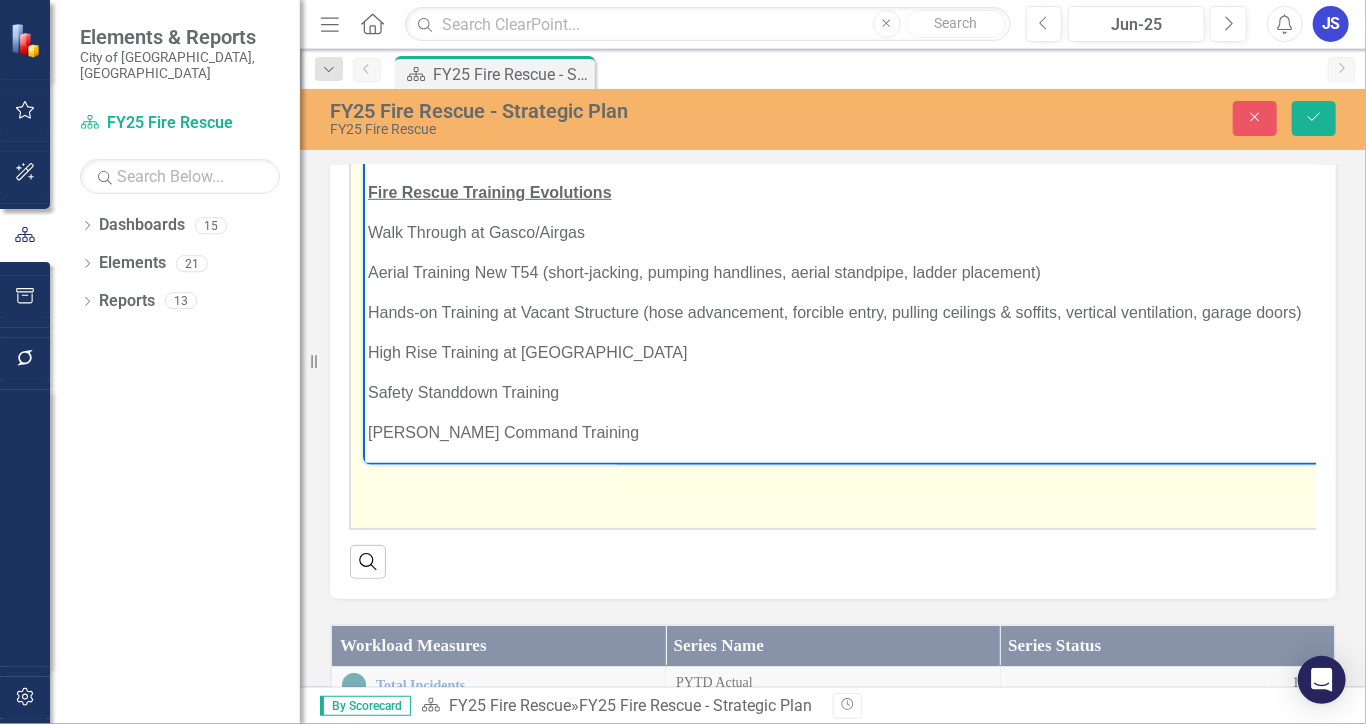 click on "[PERSON_NAME] Command Training" at bounding box center [1254, 432] 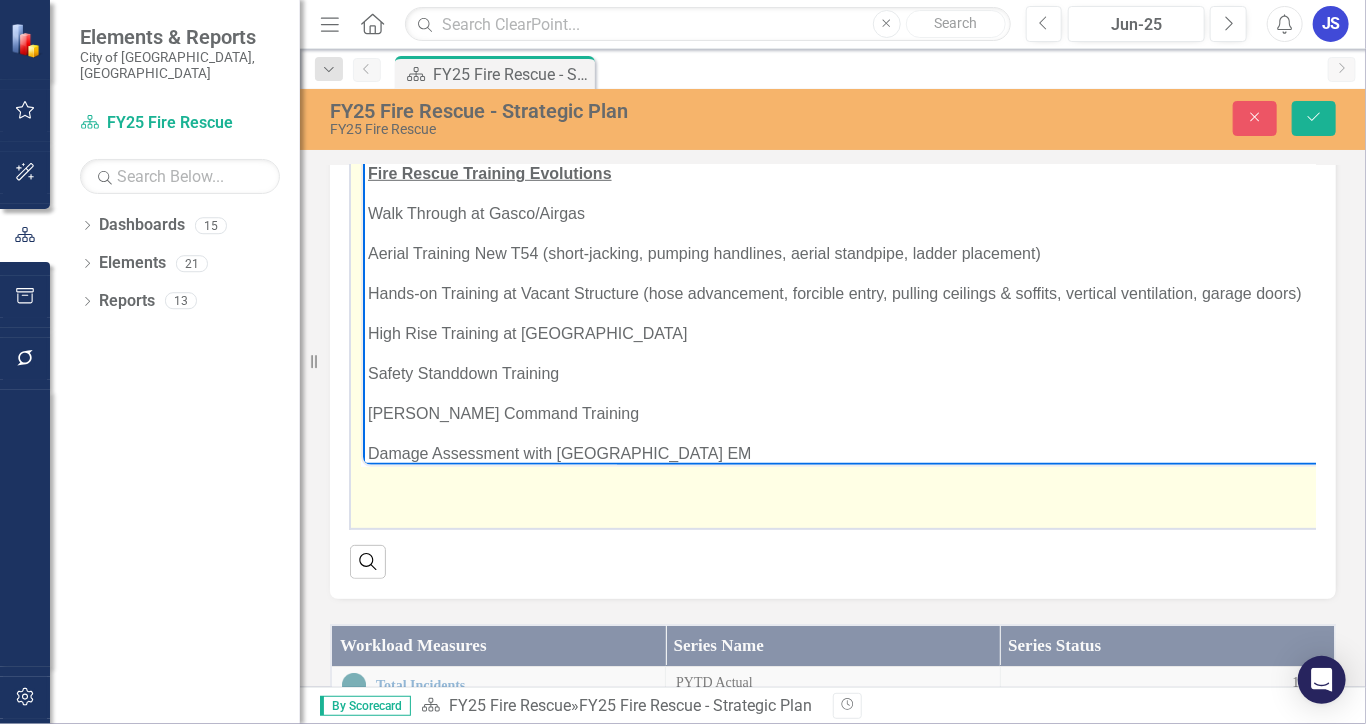 click on "[PERSON_NAME] Command Training" at bounding box center (1316, 413) 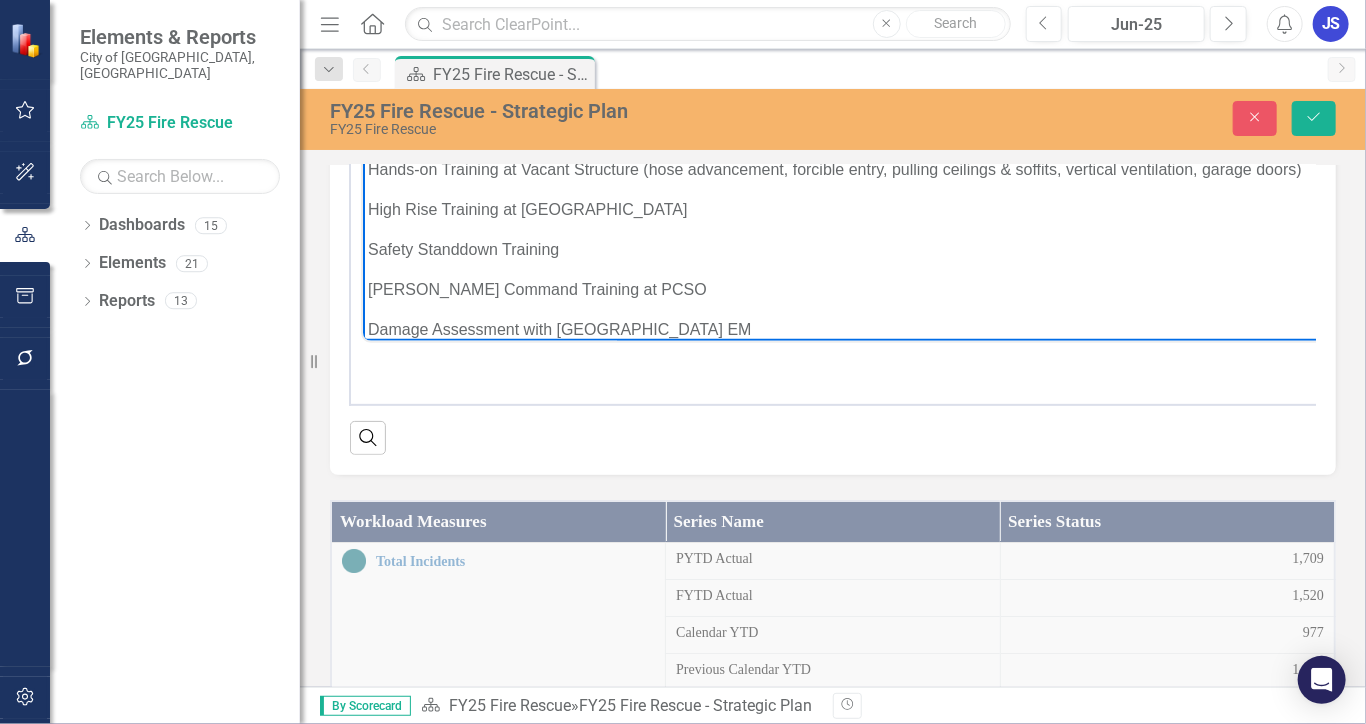 scroll, scrollTop: 416, scrollLeft: 0, axis: vertical 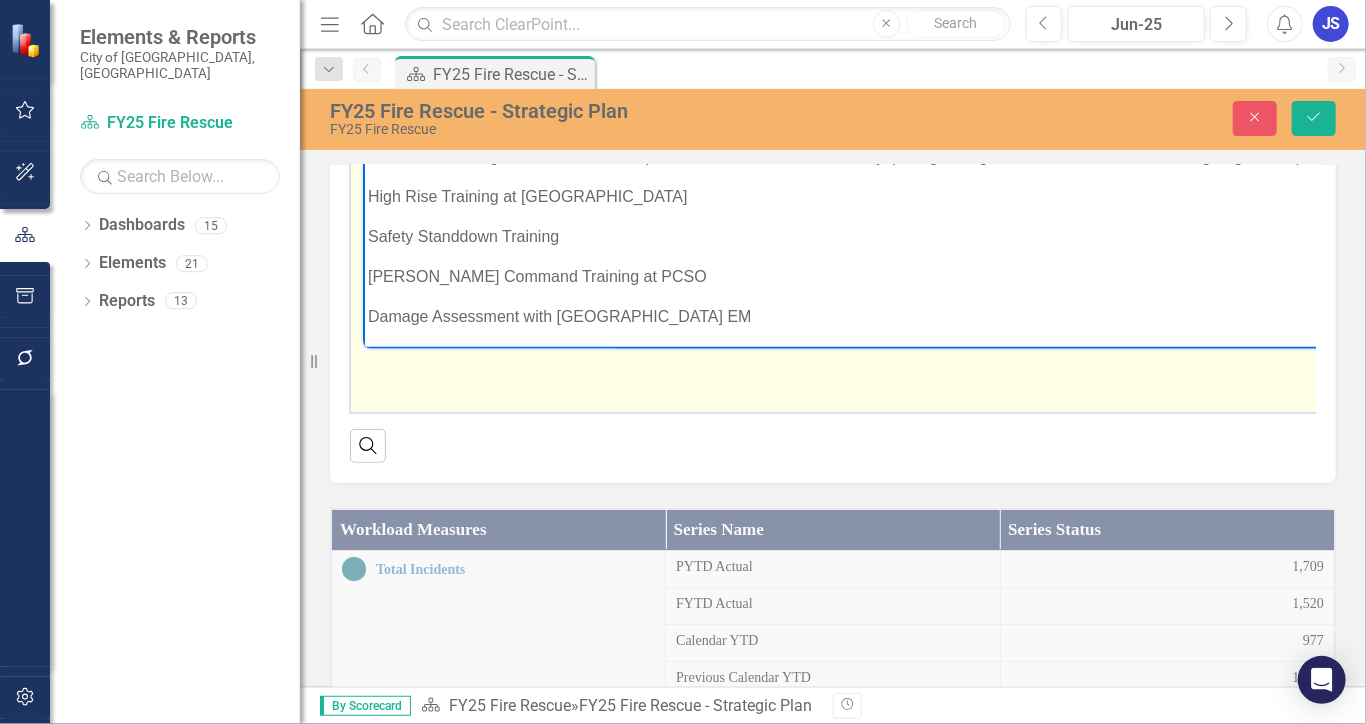 click on "Safety Standdown Training" at bounding box center (1324, 237) 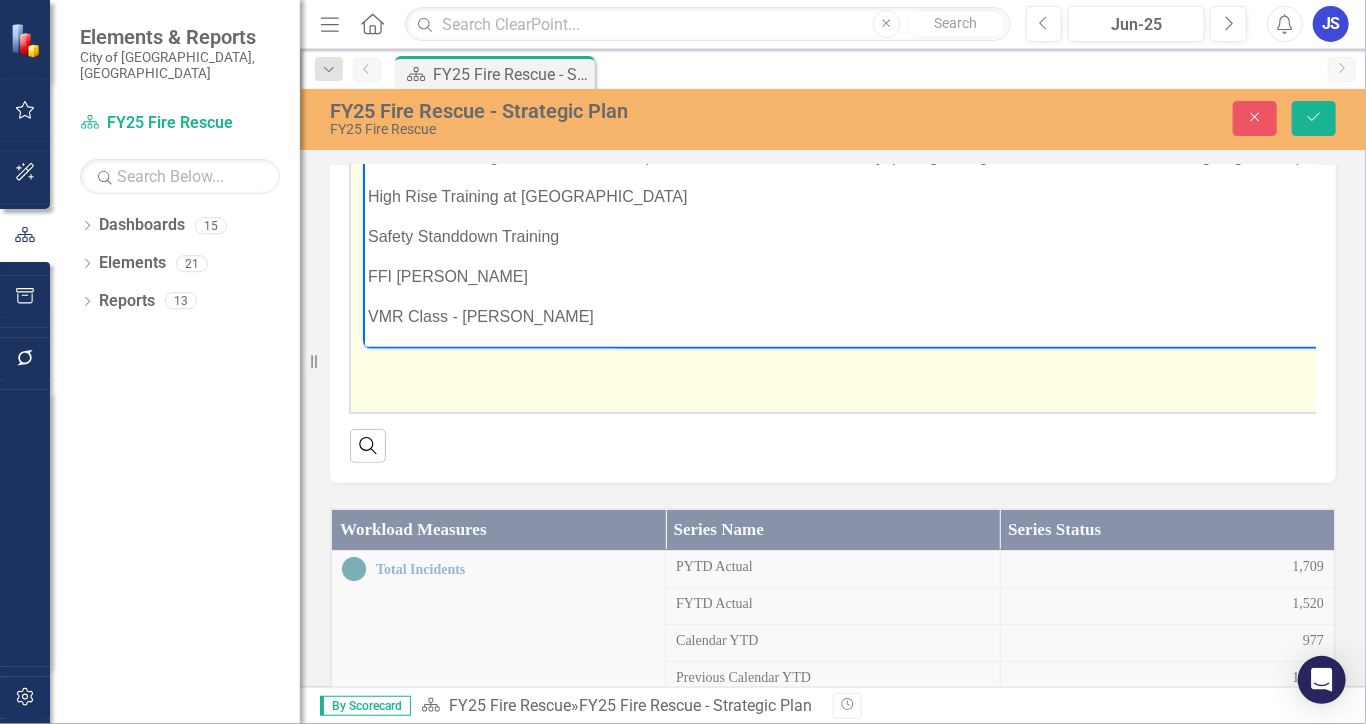 click on "Aerial Training New T54 (short-jacking, pumping handlines, aerial standpipe, ladder placement)" at bounding box center (1371, 117) 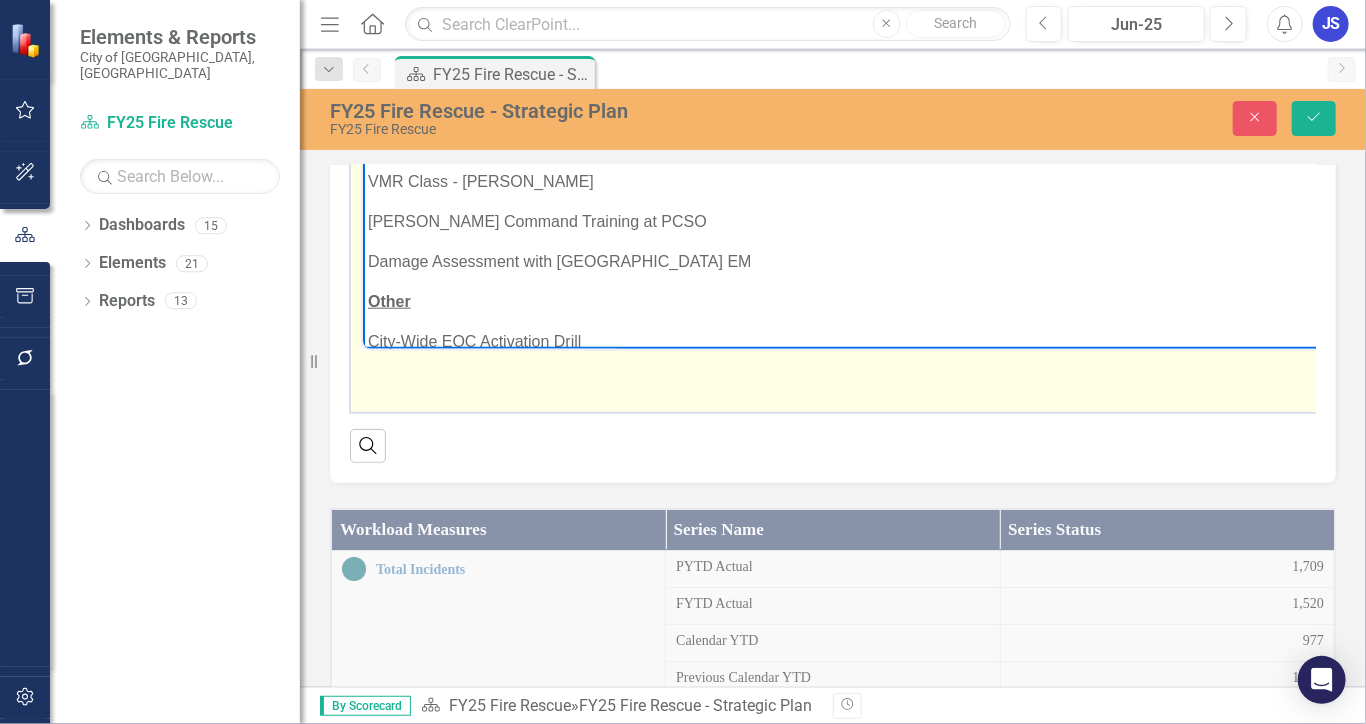 scroll, scrollTop: 720, scrollLeft: 0, axis: vertical 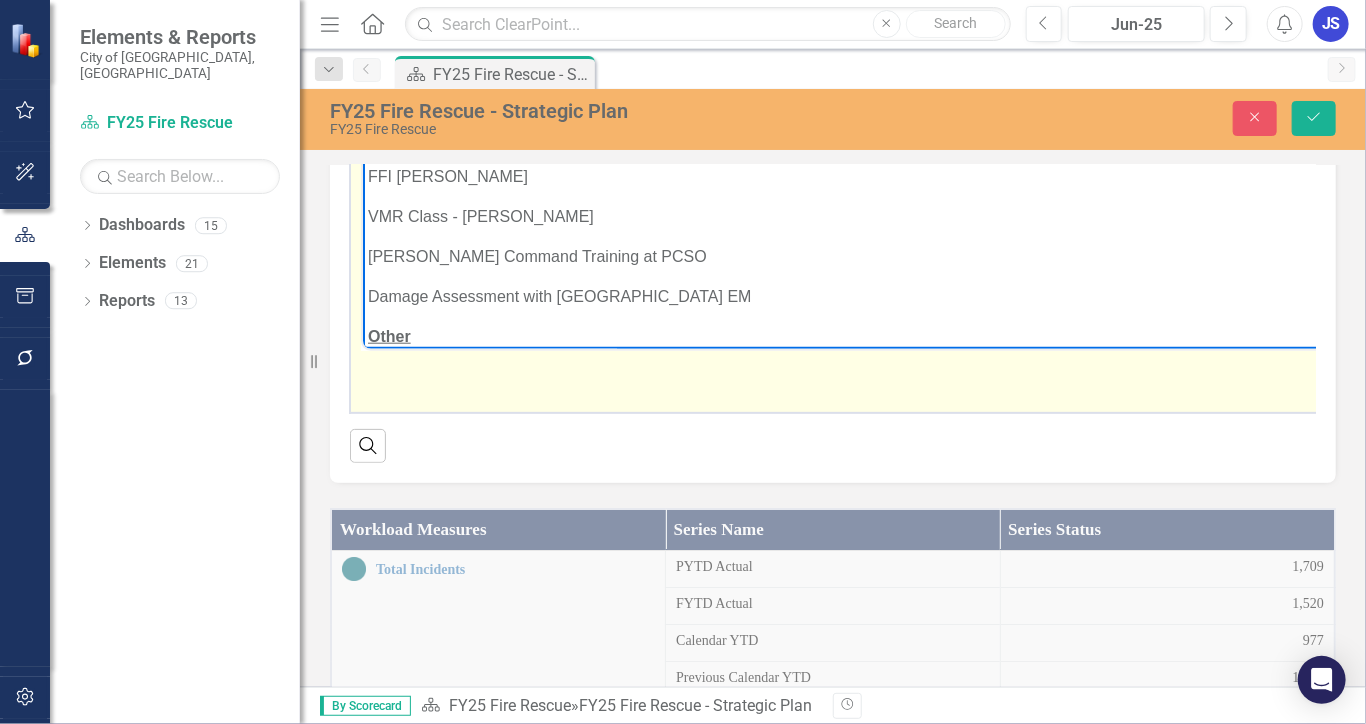 click on "VMR Class - [PERSON_NAME]" at bounding box center (1386, 217) 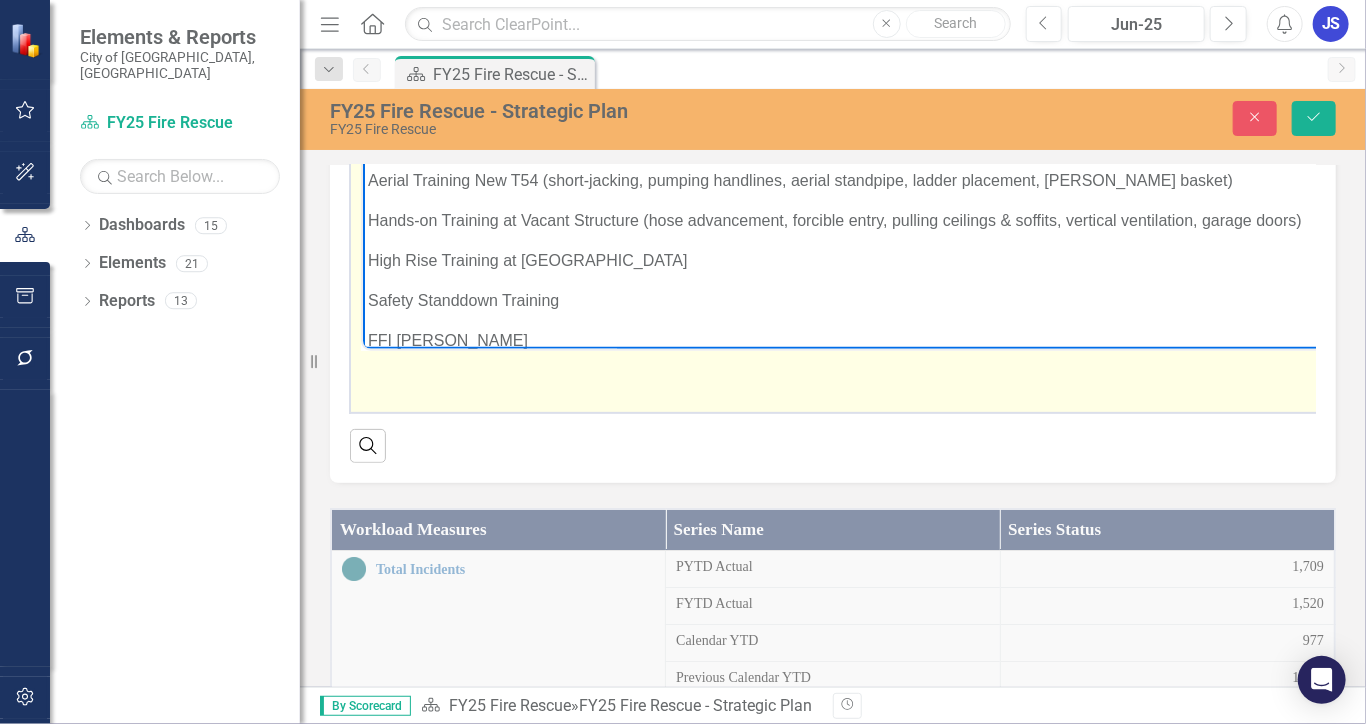 scroll, scrollTop: 520, scrollLeft: 0, axis: vertical 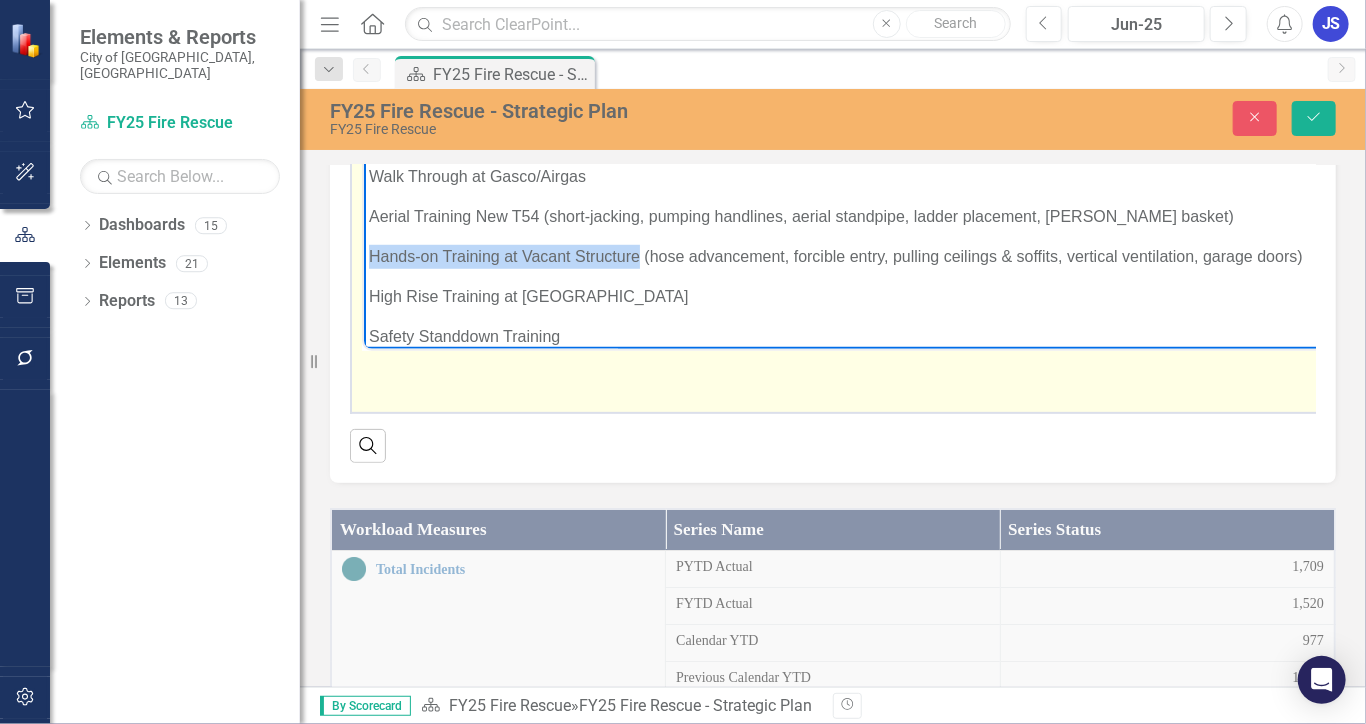 drag, startPoint x: 638, startPoint y: 255, endPoint x: 725, endPoint y: 332, distance: 116.18089 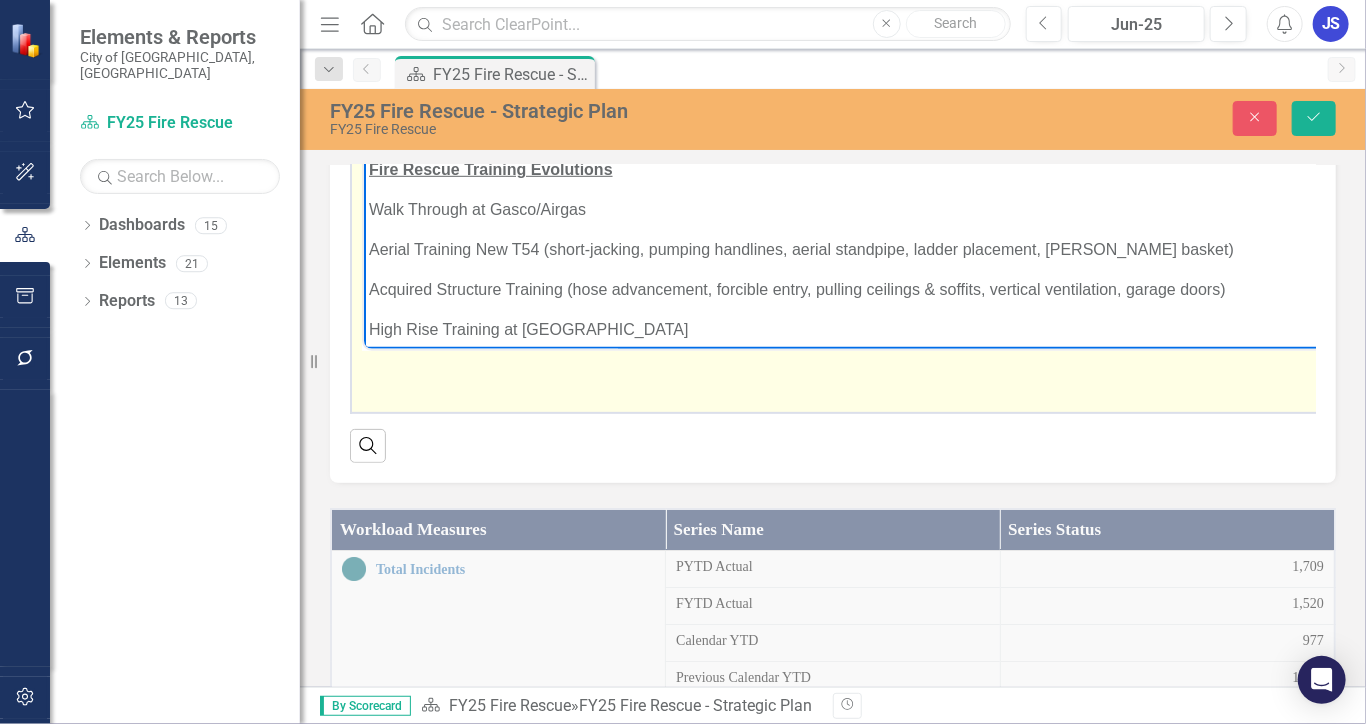 scroll, scrollTop: 520, scrollLeft: 0, axis: vertical 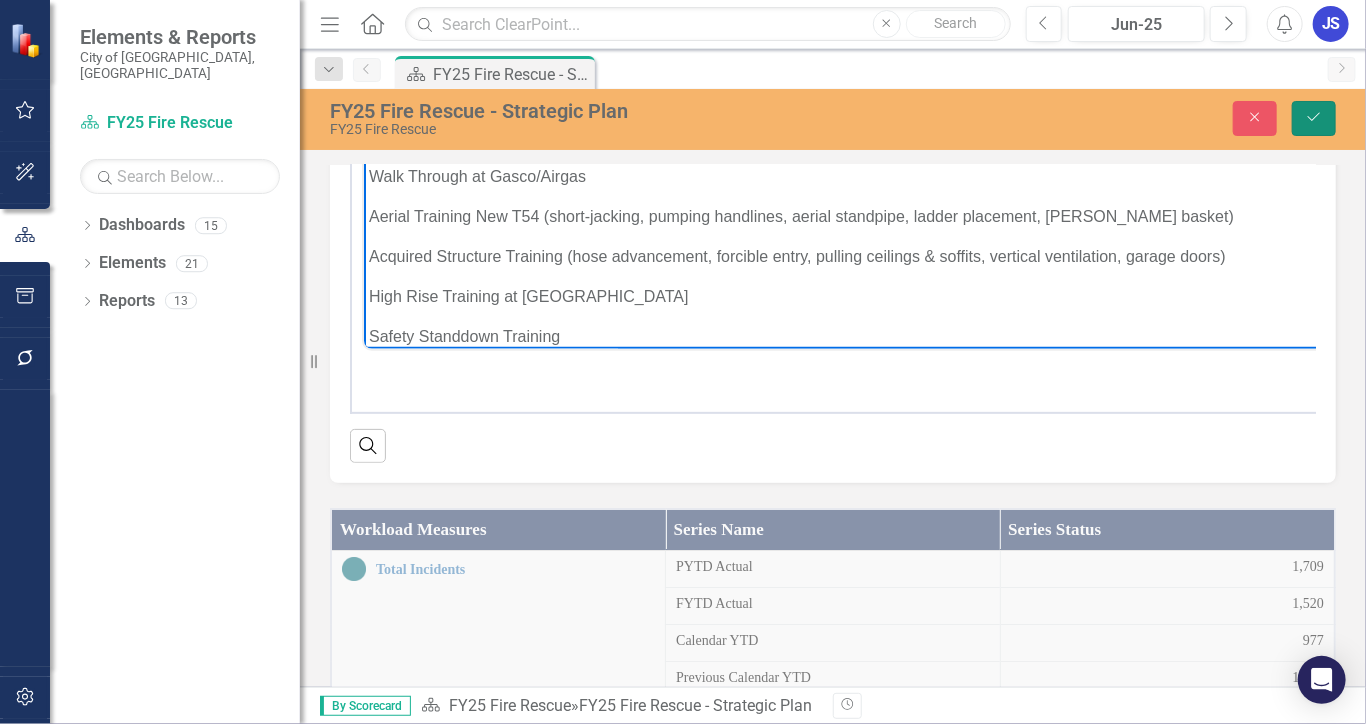 click on "Save" 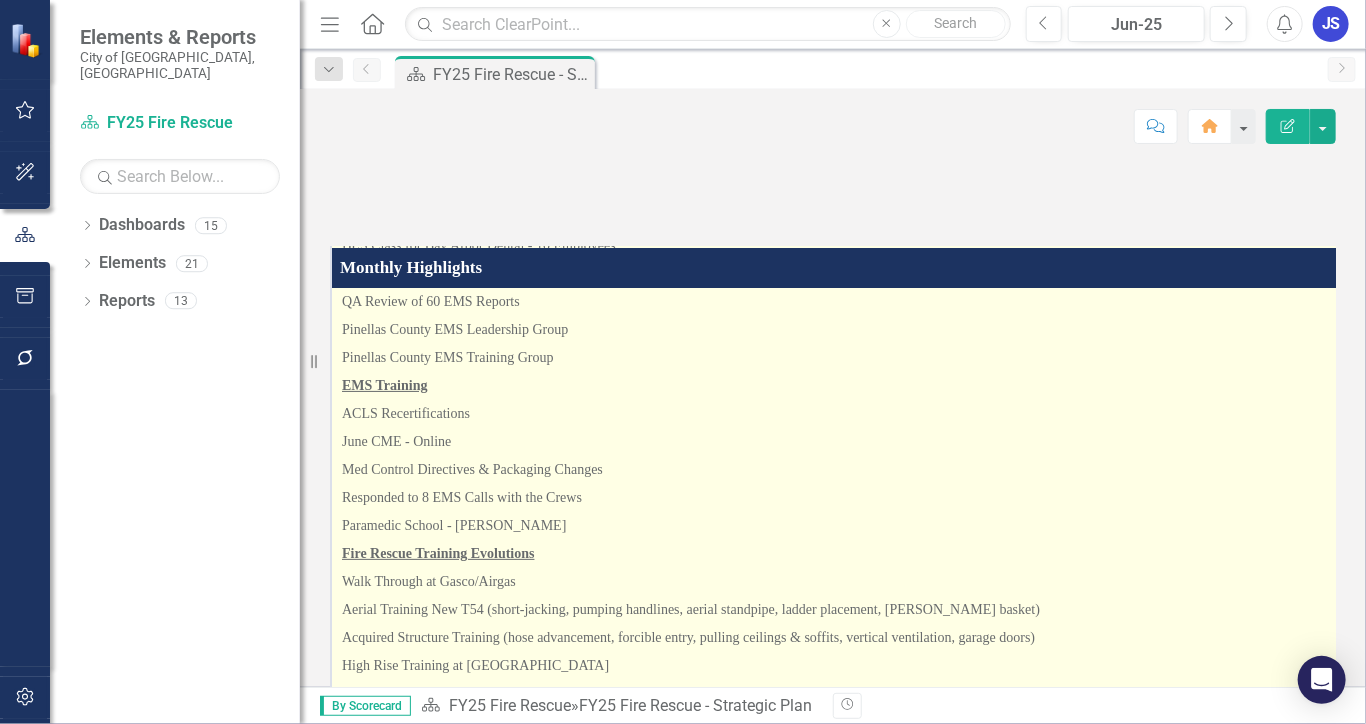 scroll, scrollTop: 300, scrollLeft: 0, axis: vertical 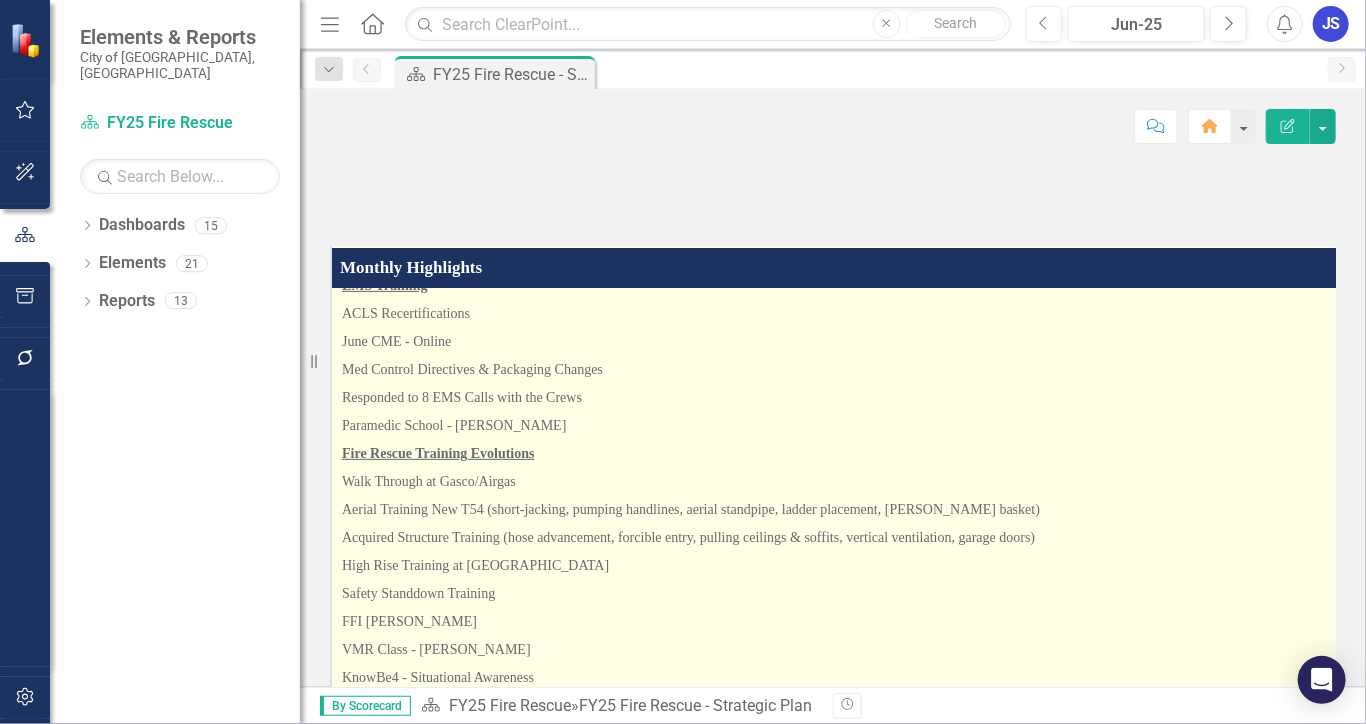click on "Paramedic School - [PERSON_NAME]" at bounding box center (845, 426) 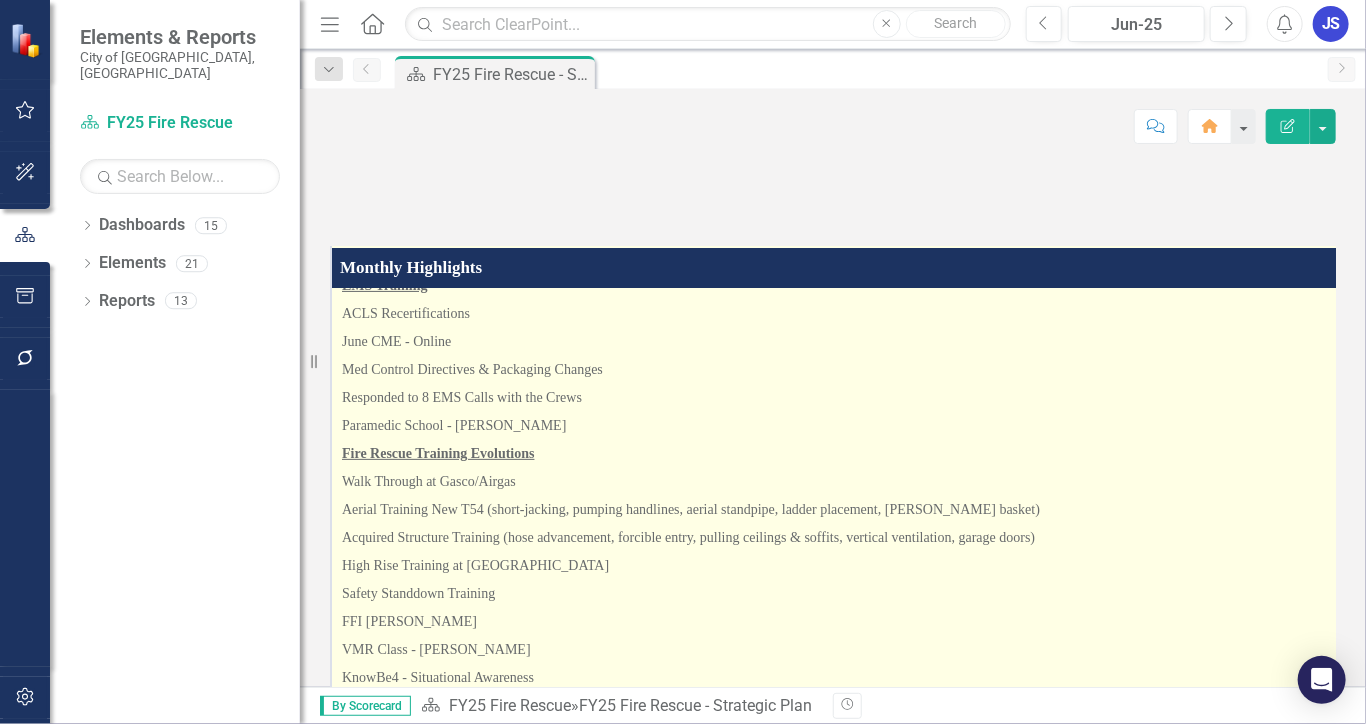 click on "Responded to 8 EMS Calls with the Crews" at bounding box center (845, 398) 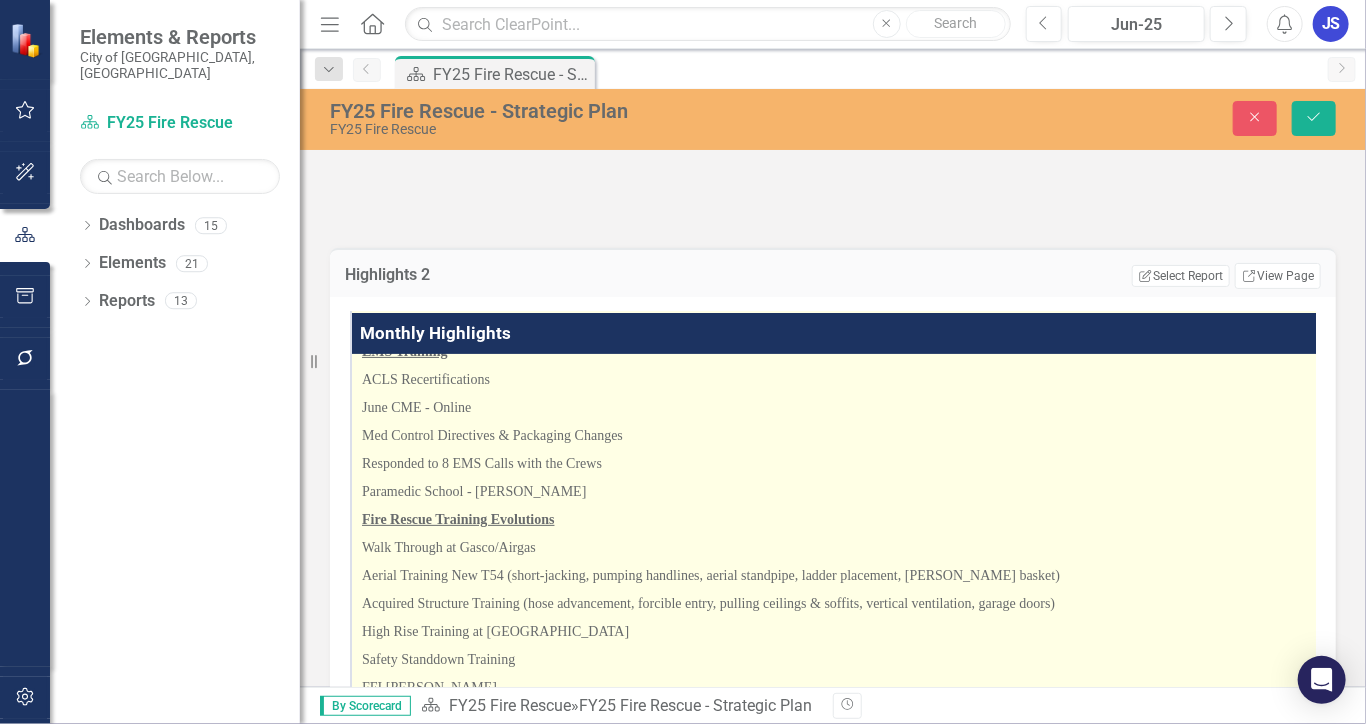 scroll, scrollTop: 0, scrollLeft: 0, axis: both 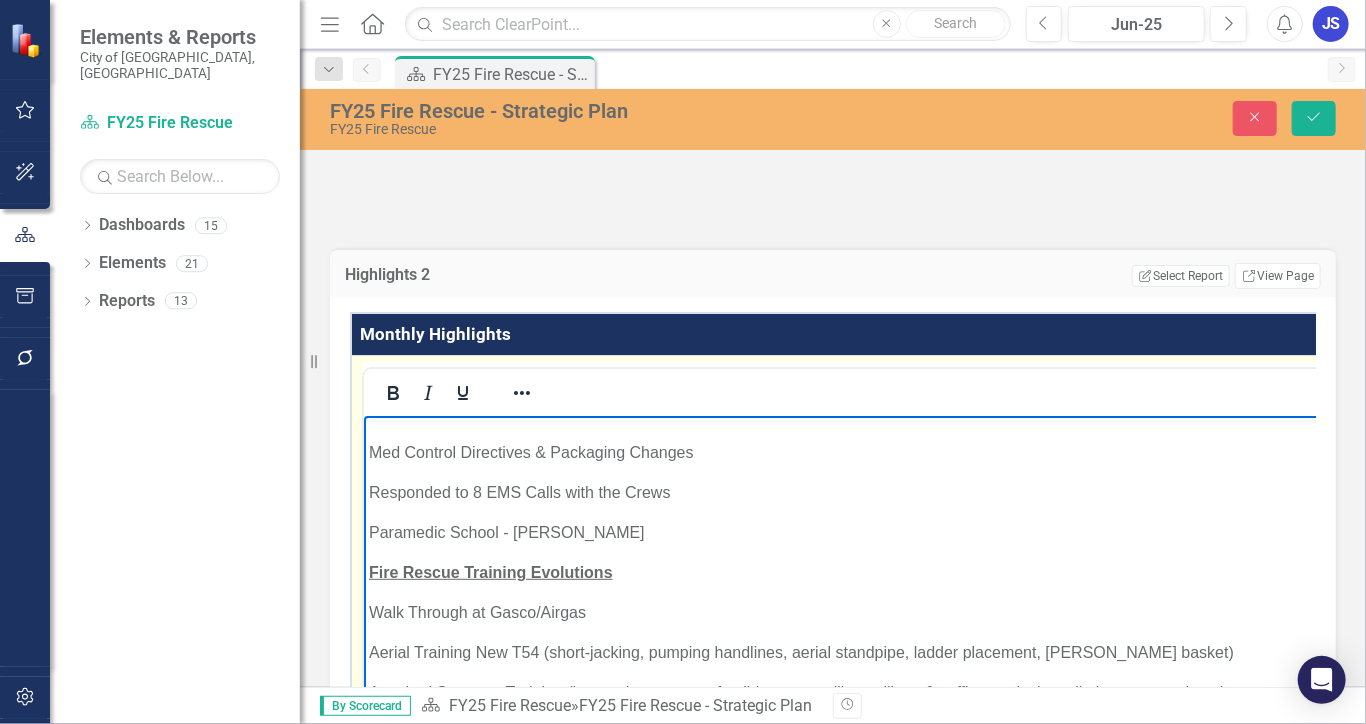 click on "Paramedic School - [PERSON_NAME]" at bounding box center [871, 532] 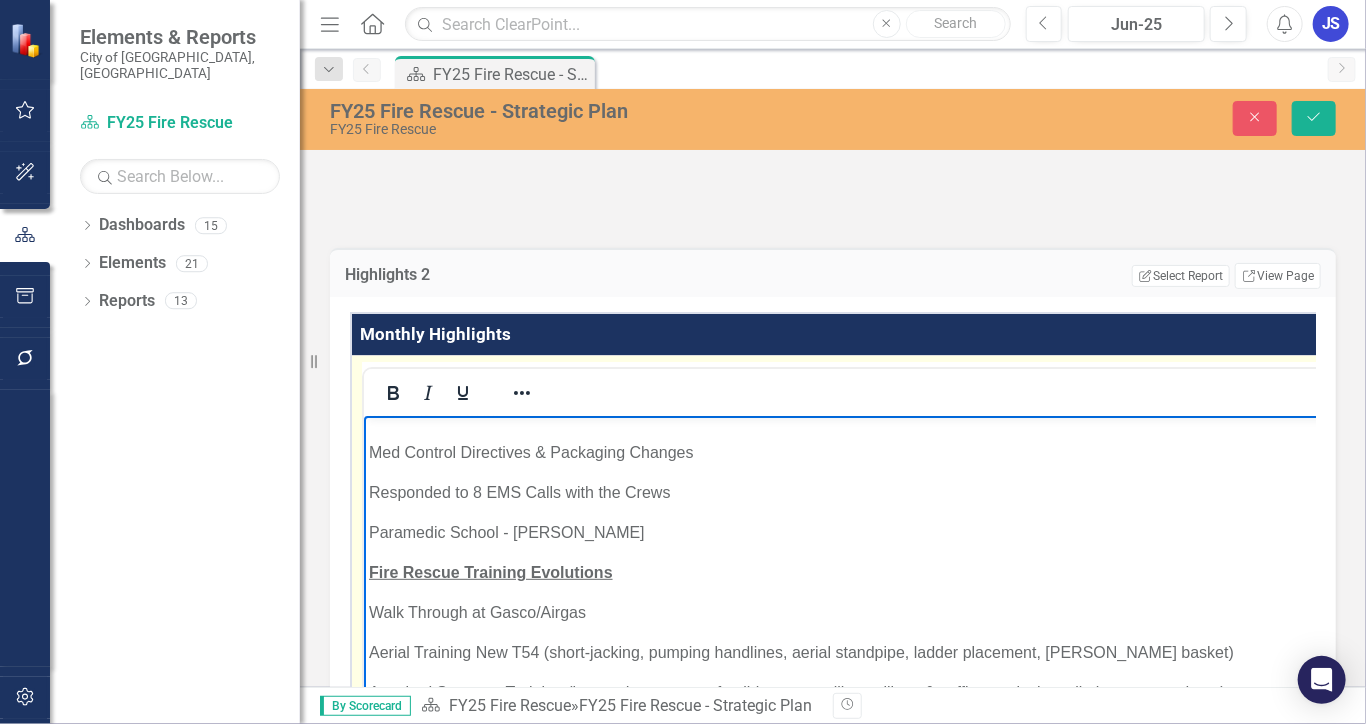 type 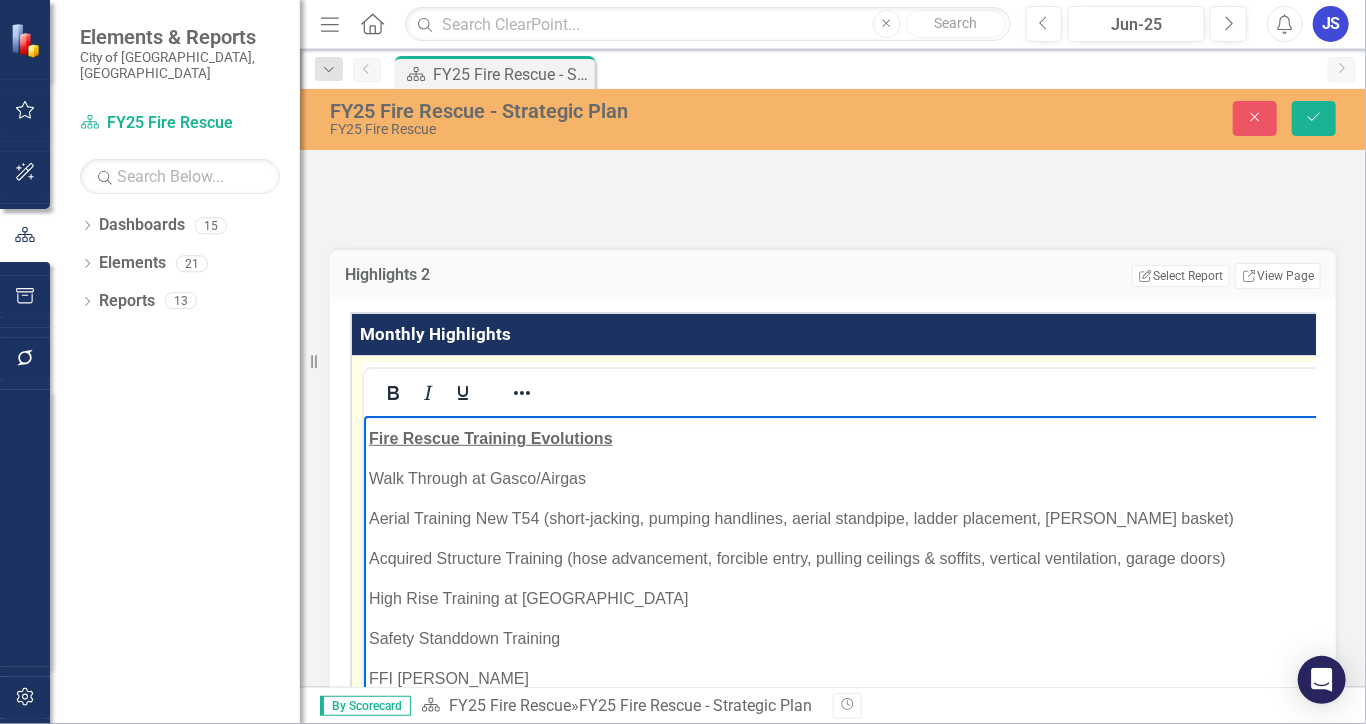 scroll, scrollTop: 600, scrollLeft: 0, axis: vertical 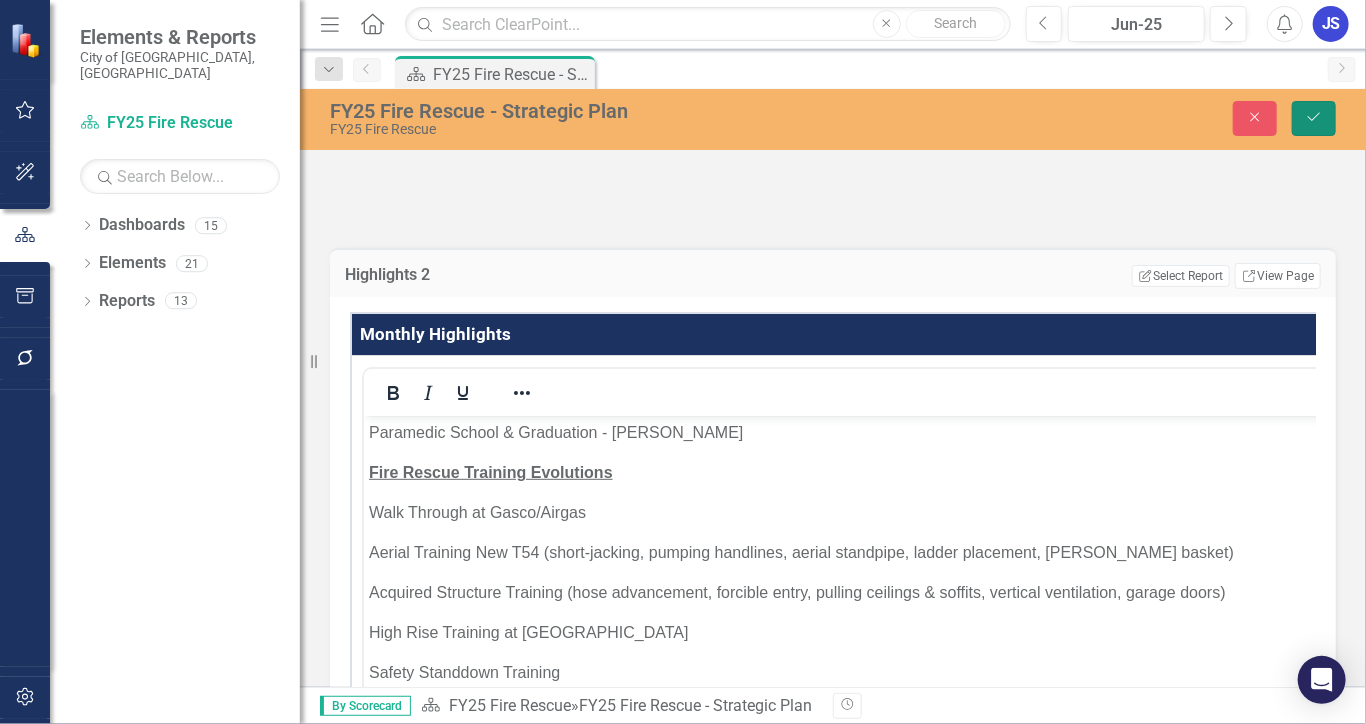 drag, startPoint x: 1312, startPoint y: 115, endPoint x: 1295, endPoint y: 159, distance: 47.169907 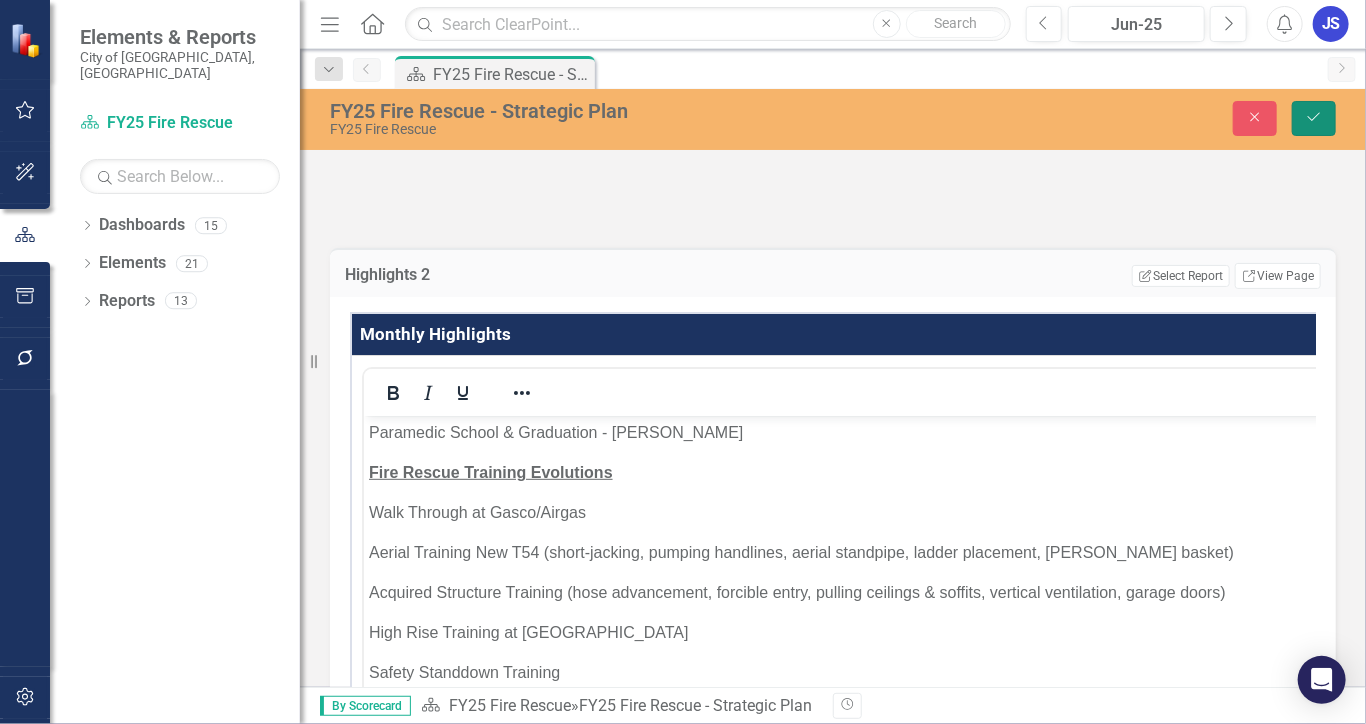 click on "Save" 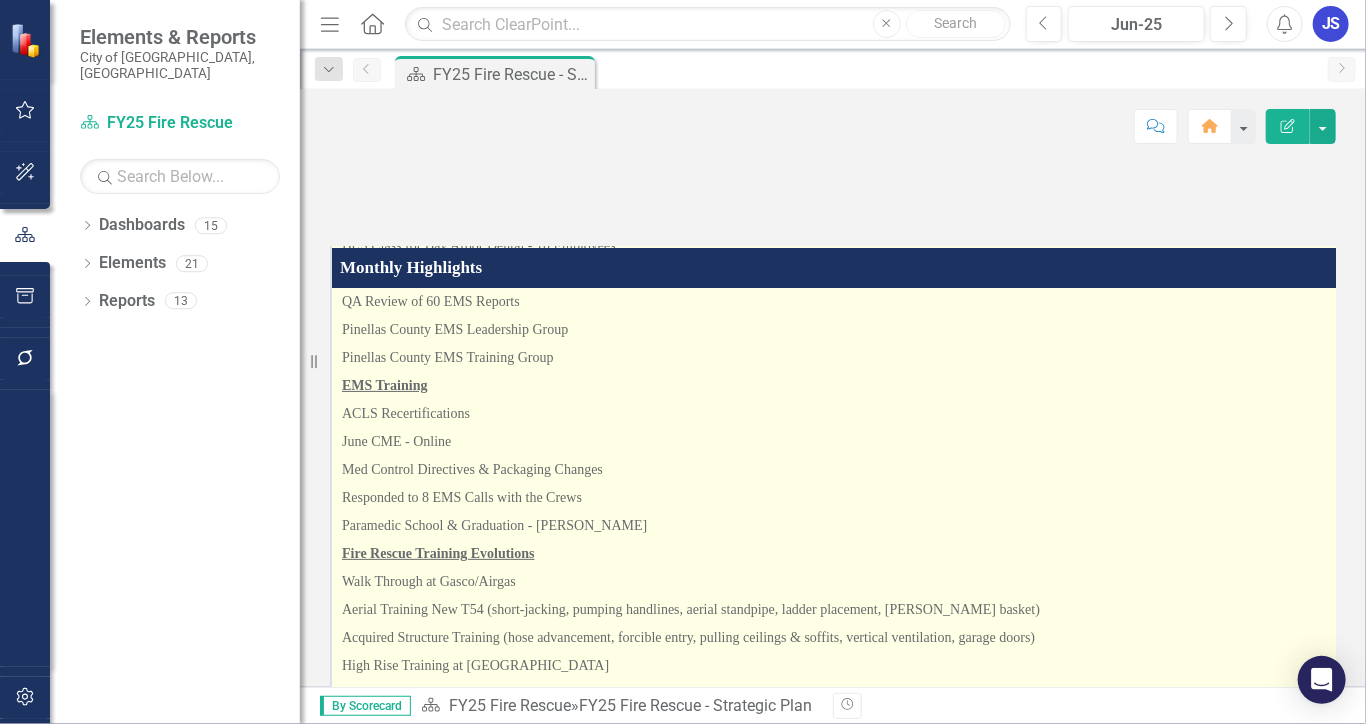 scroll, scrollTop: 0, scrollLeft: 0, axis: both 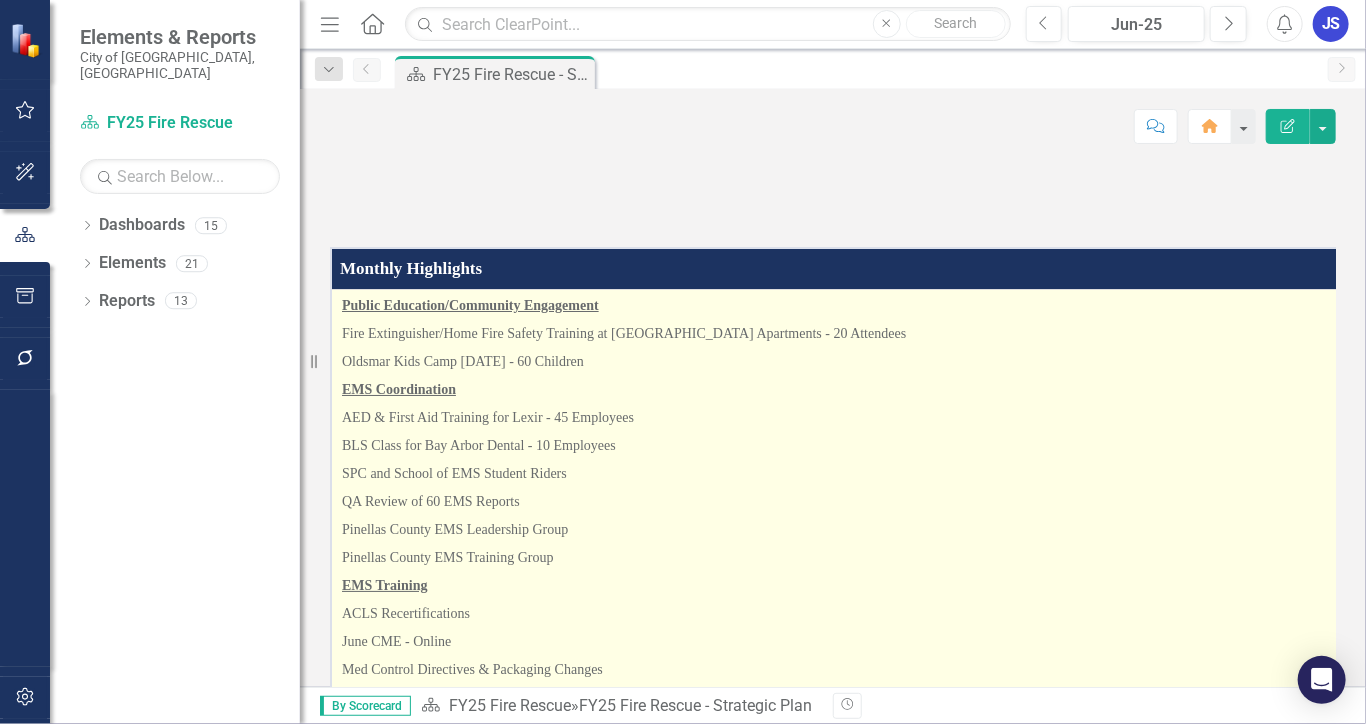 click on "EMS Coordination" at bounding box center [842, 390] 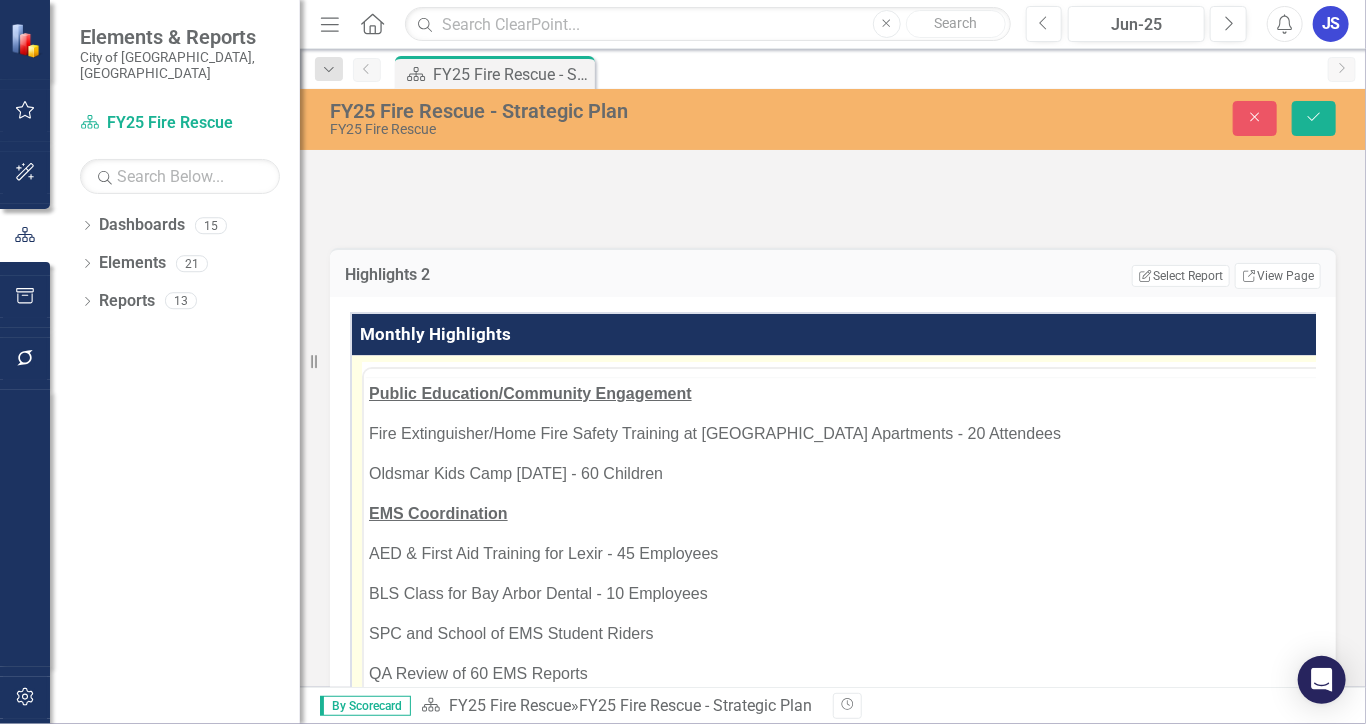 scroll, scrollTop: 0, scrollLeft: 0, axis: both 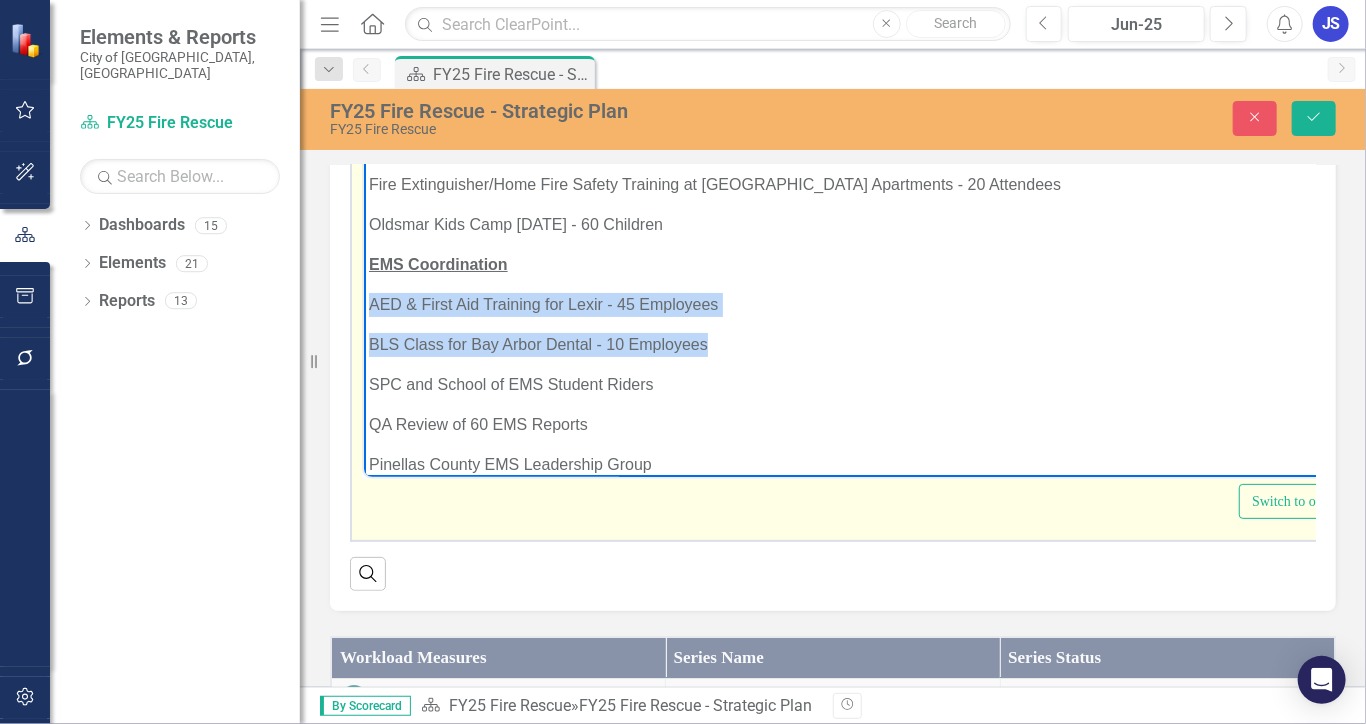 drag, startPoint x: 367, startPoint y: 301, endPoint x: 709, endPoint y: 334, distance: 343.5884 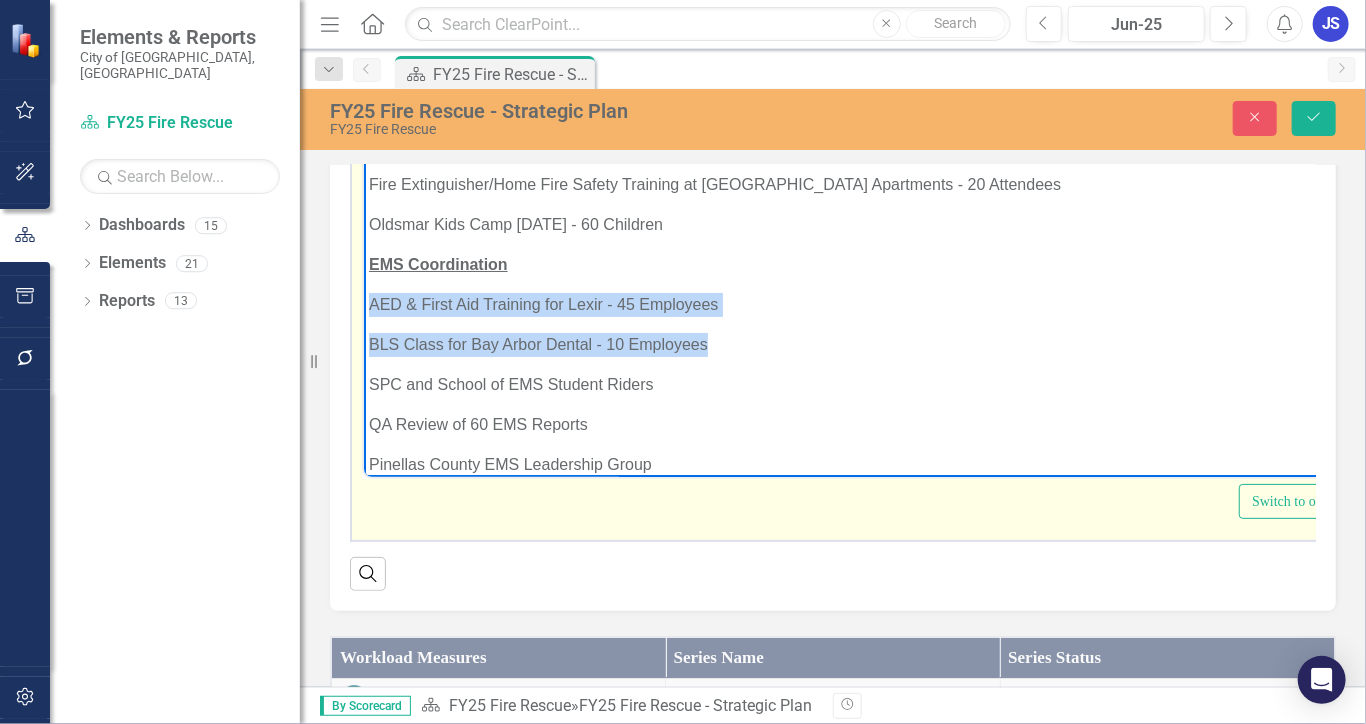 click on "Public Education/Community Engagement Fire Extinguisher/Home Fire Safety Training at [GEOGRAPHIC_DATA] Apartments - 20 Attendees Oldsmar Kids Camp [DATE] - 60 Children EMS Coordination AED & First Aid Training for Lexir - 45 Employees BLS Class for [GEOGRAPHIC_DATA] Dental - 10 Employees SPC and School of EMS Student Riders QA Review of 60 EMS Reports Pinellas County EMS Leadership Group  Pinellas County EMS Training Group EMS Training ACLS Recertifications June CME - Online Med Control Directives & Packaging Changes Responded to 8 EMS Calls with the Crews Paramedic School & Graduation - [PERSON_NAME] Fire Rescue Training Evolutions Walk Through at Gasco/Airgas Aerial Training New T54 (short-jacking, pumping handlines, aerial standpipe, ladder placement, [PERSON_NAME] basket) Acquired Structure Training (hose advancement, forcible entry, pulling ceilings & soffits, vertical ventilation, garage doors) High Rise Training at [GEOGRAPHIC_DATA] Safety Standdown Training FFI [PERSON_NAME] VMR Class - [PERSON_NAME] KnowBe4 - Situational Awareness" at bounding box center [868, 772] 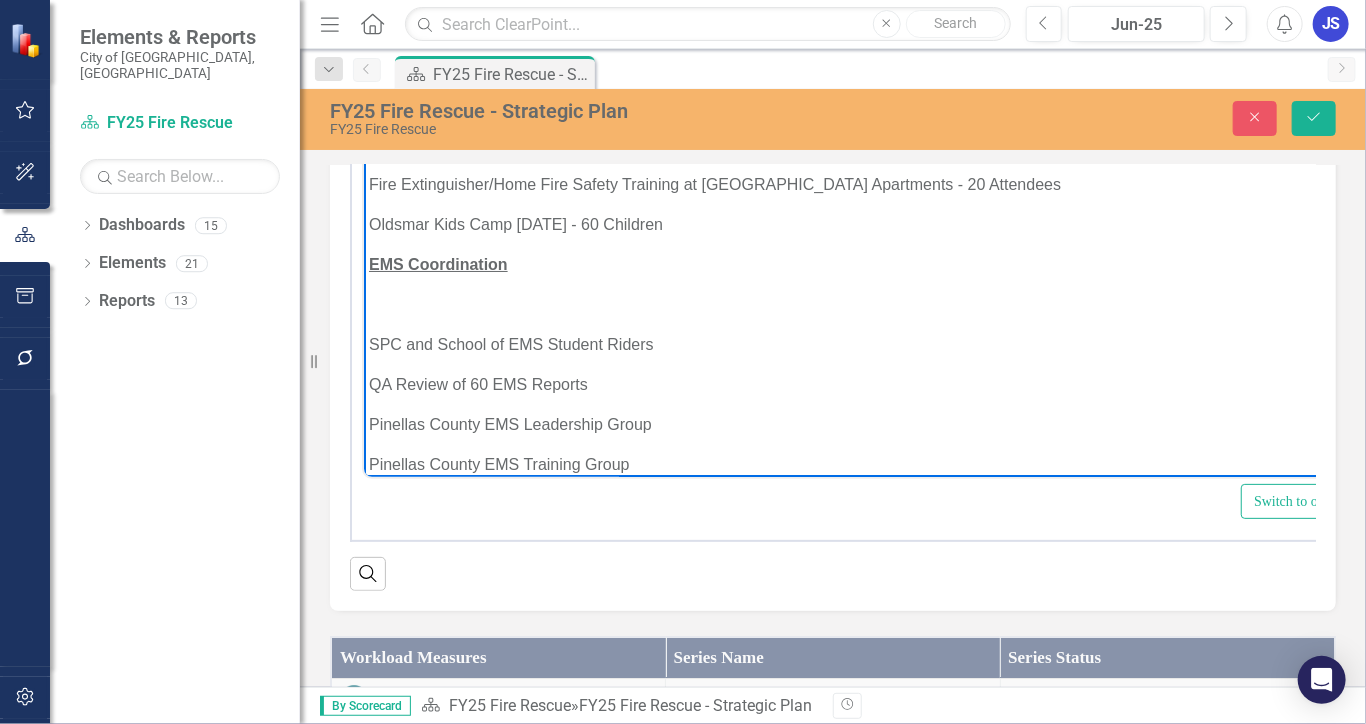 click on "Oldsmar Kids Camp [DATE] - 60 Children" at bounding box center [869, 224] 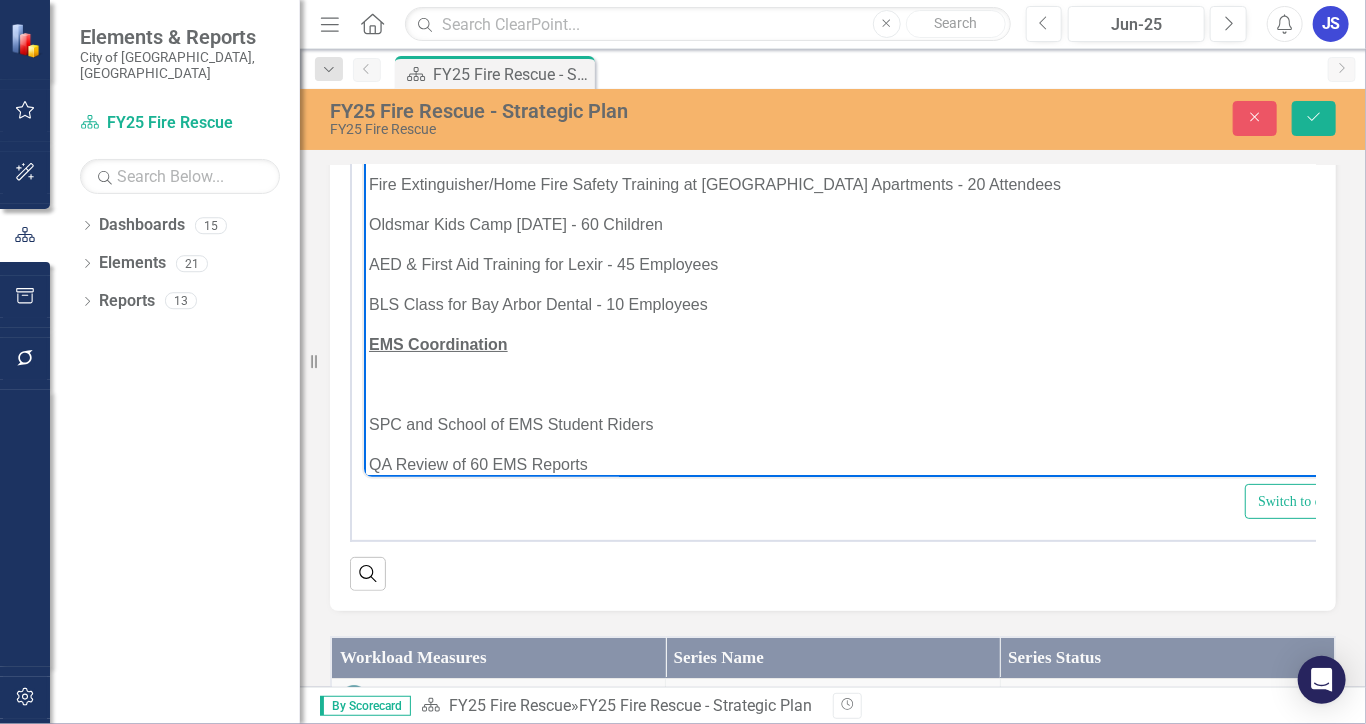 click at bounding box center (871, 384) 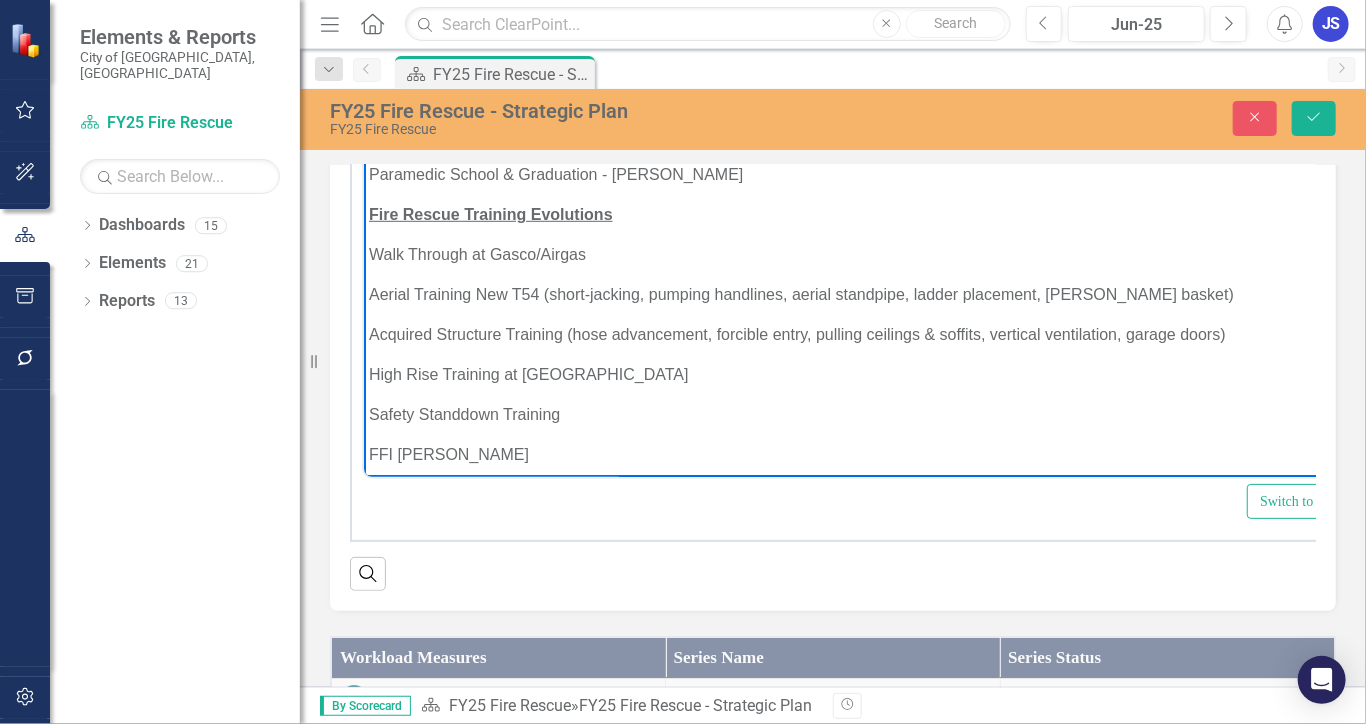 scroll, scrollTop: 600, scrollLeft: 0, axis: vertical 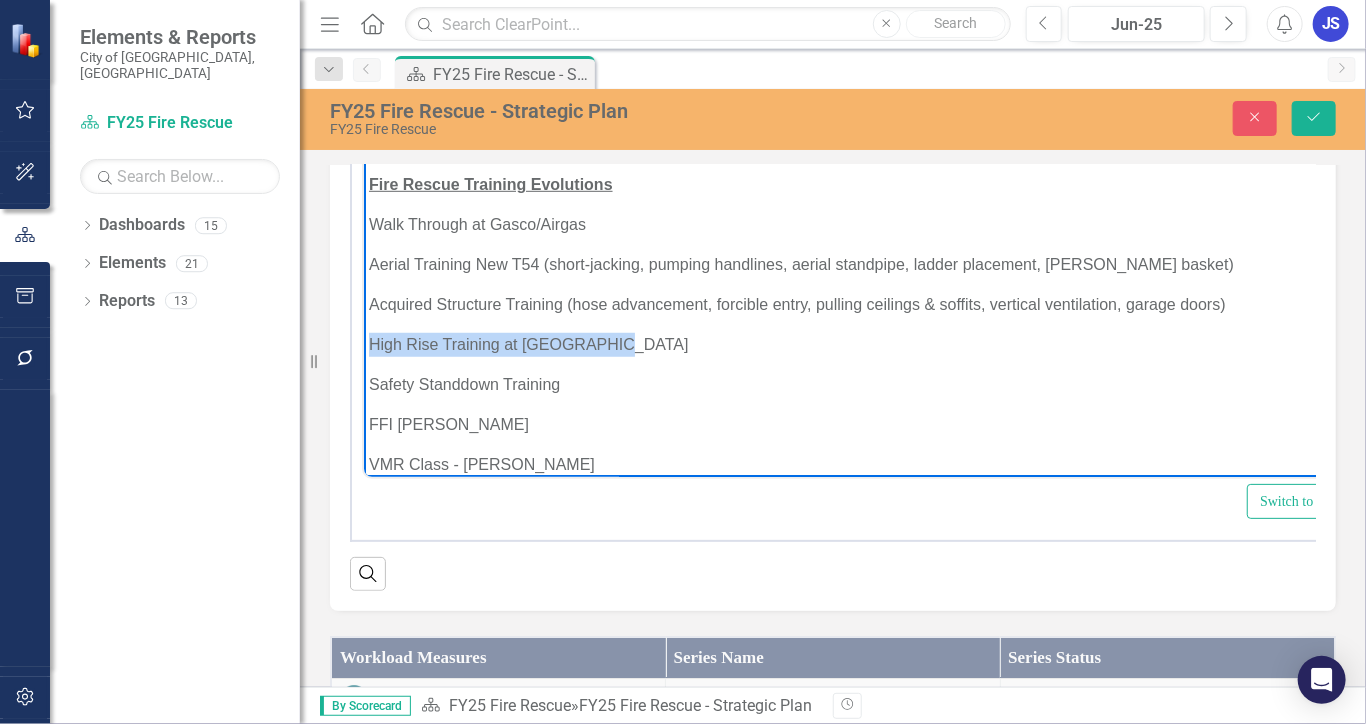 drag, startPoint x: 615, startPoint y: 342, endPoint x: 719, endPoint y: 536, distance: 220.11815 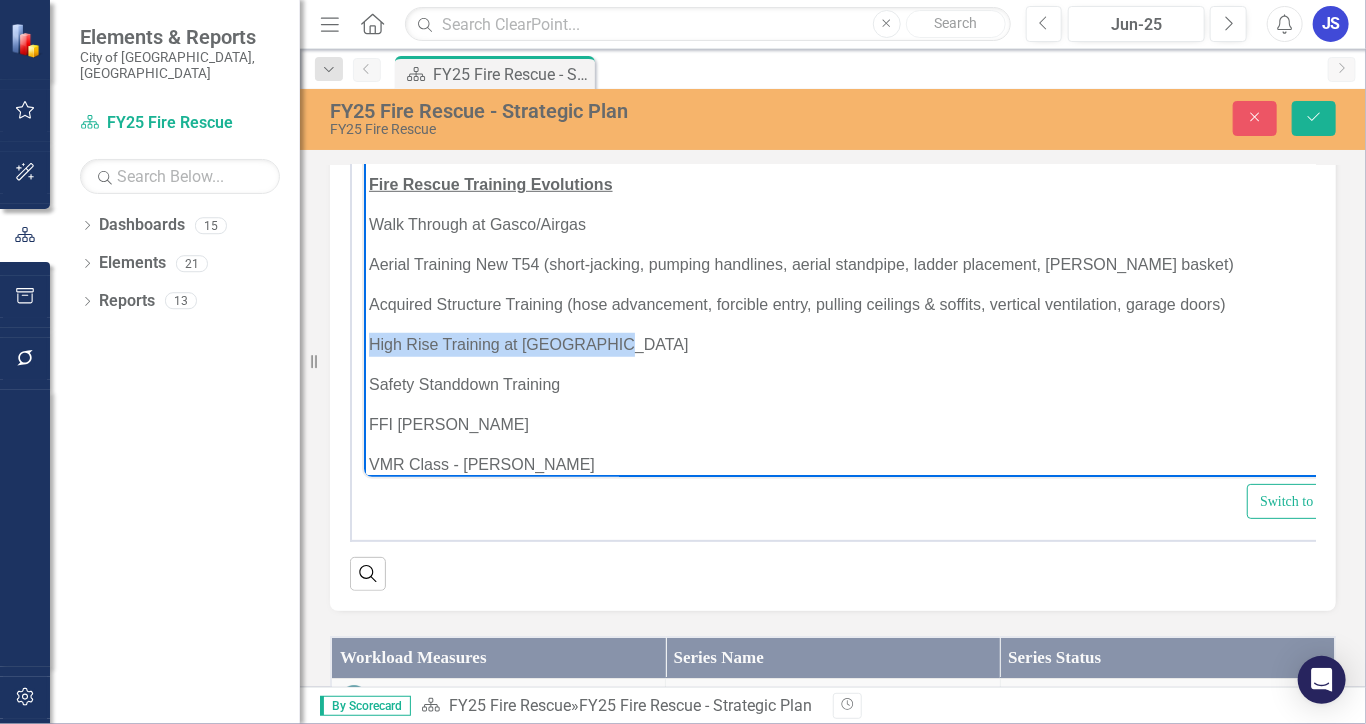 click on "Public Education/Community Engagement Fire Extinguisher/Home Fire Safety Training at [GEOGRAPHIC_DATA] Apartments - 20 Attendees Oldsmar Kids Camp [DATE] - 60 Children AED & First Aid Training for Lexir - 45 Employees BLS Class for [GEOGRAPHIC_DATA] Dental - 10 Employees EMS Coordination SPC and School of EMS Student Riders QA Review of 60 EMS Reports Pinellas County EMS Leadership Group  Pinellas County EMS Training Group EMS Training ACLS Recertifications June CME - Online Med Control Directives & Packaging Changes Responded to 8 EMS Calls with the Crews Paramedic School & Graduation - [PERSON_NAME] Fire Rescue Training Evolutions Walk Through at Gasco/Airgas Aerial Training New T54 (short-jacking, pumping handlines, aerial standpipe, ladder placement, [PERSON_NAME] basket) Acquired Structure Training (hose advancement, forcible entry, pulling ceilings & soffits, vertical ventilation, garage doors) High Rise Training at [GEOGRAPHIC_DATA] Safety Standdown Training FFI [PERSON_NAME] VMR Class - [PERSON_NAME] KnowBe4 - Situational Awareness" at bounding box center (872, 172) 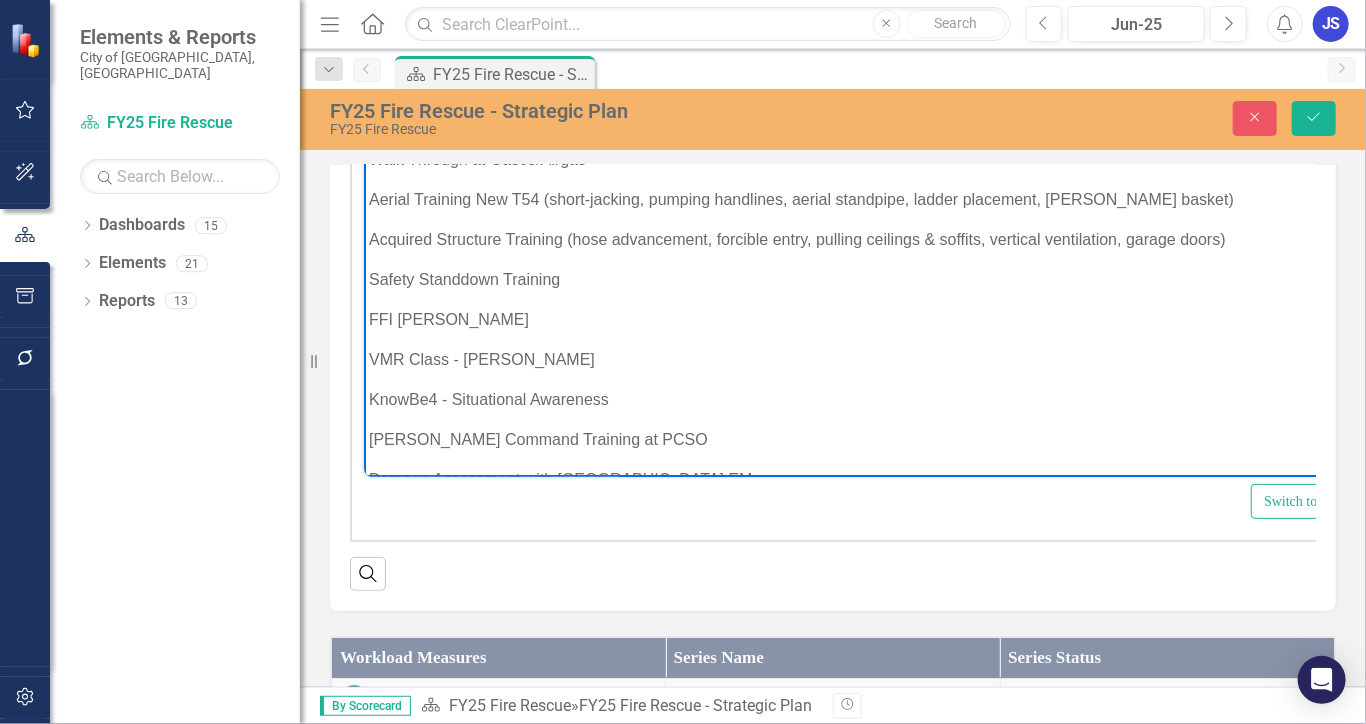 scroll, scrollTop: 700, scrollLeft: 0, axis: vertical 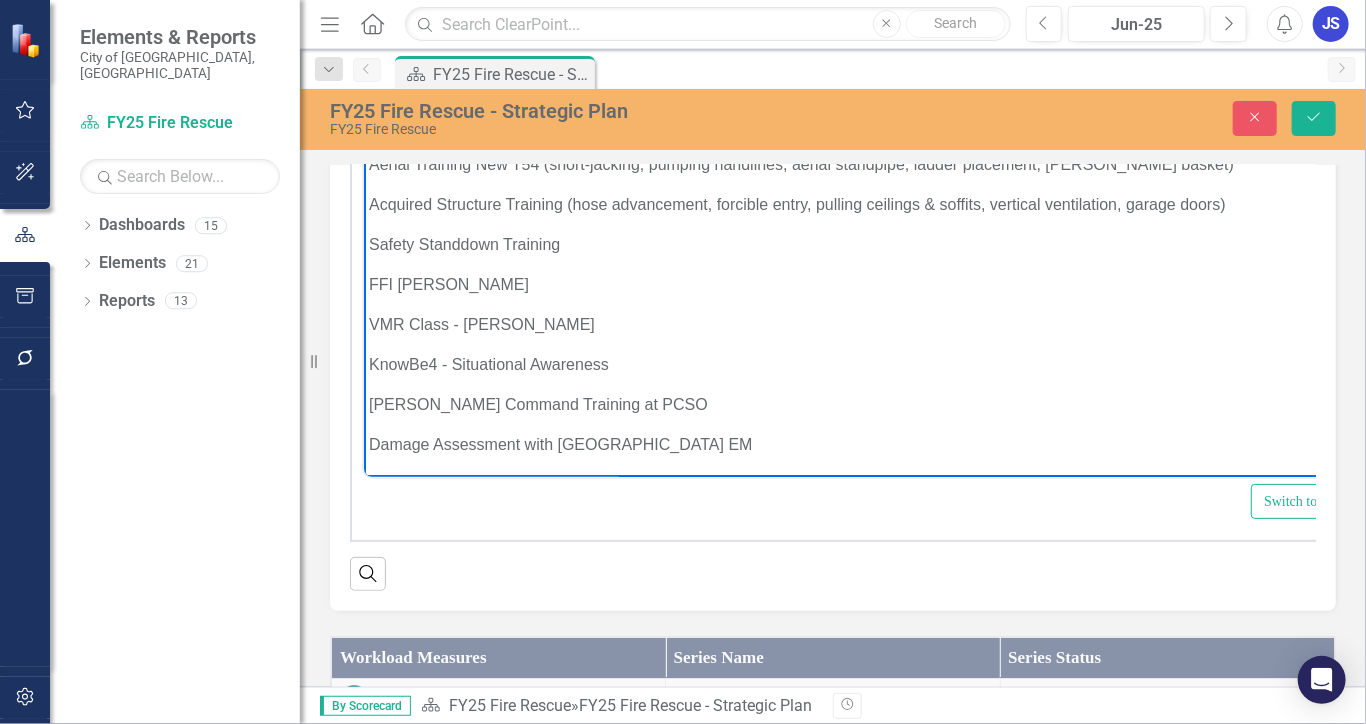 click on "Safety Standdown Training" at bounding box center (874, 244) 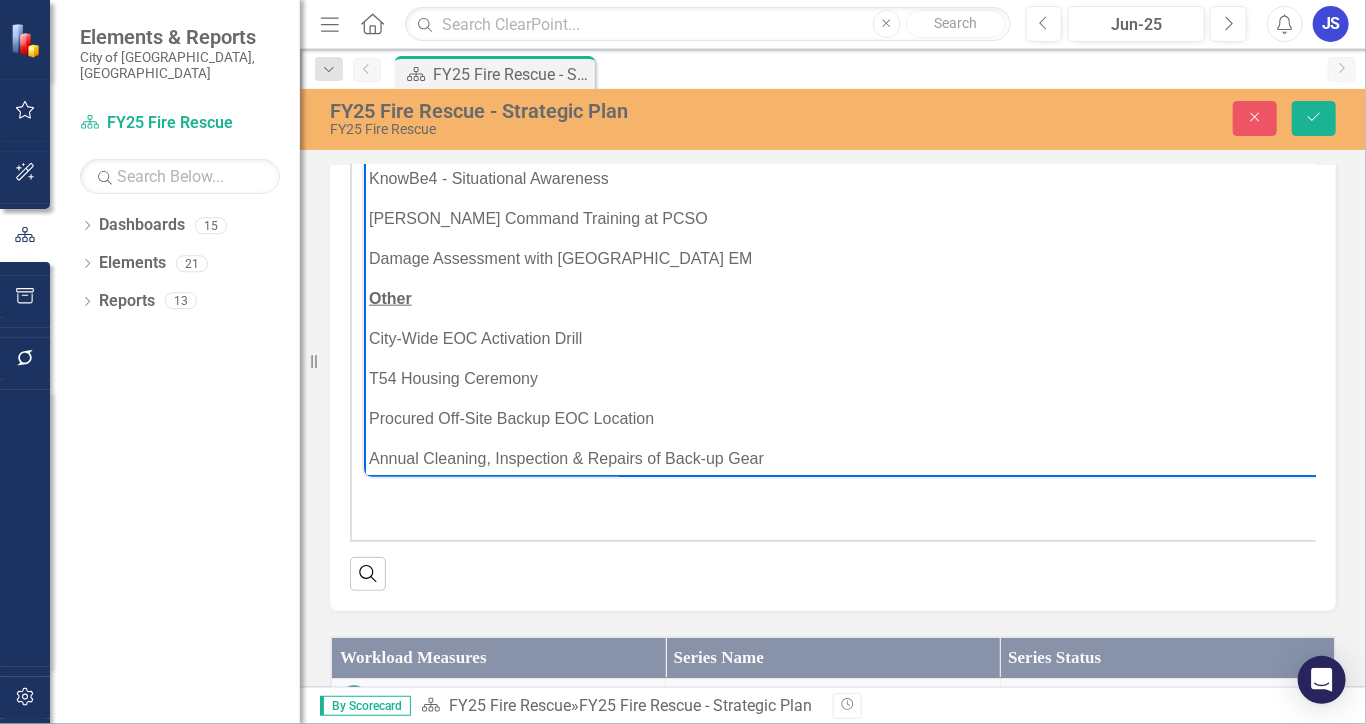 scroll, scrollTop: 940, scrollLeft: 0, axis: vertical 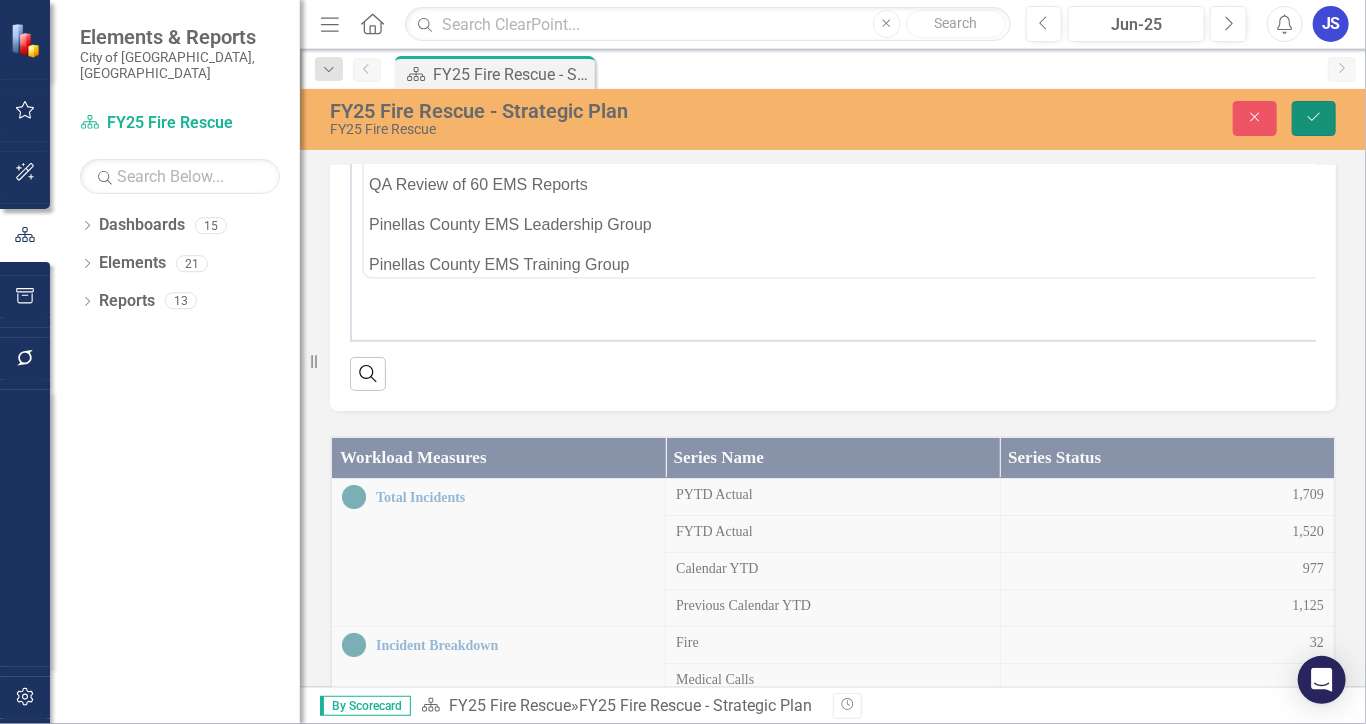 click on "Save" 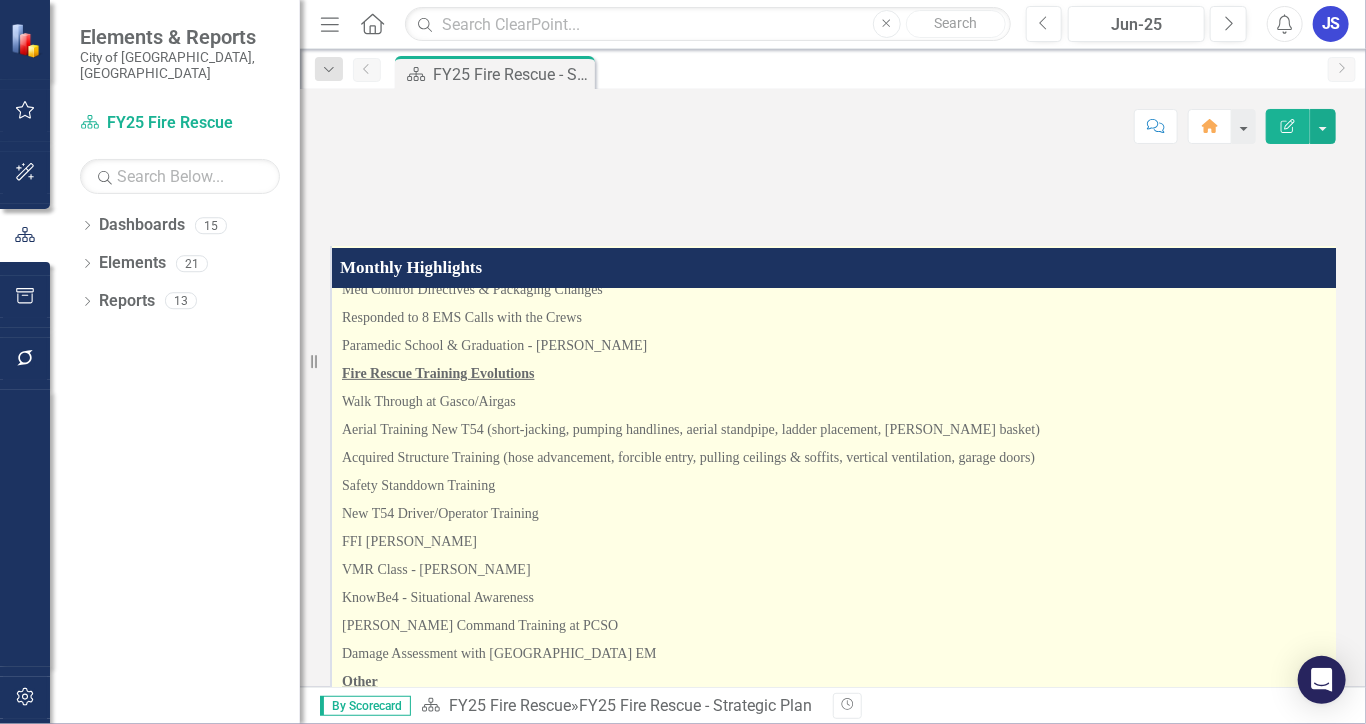 scroll, scrollTop: 415, scrollLeft: 0, axis: vertical 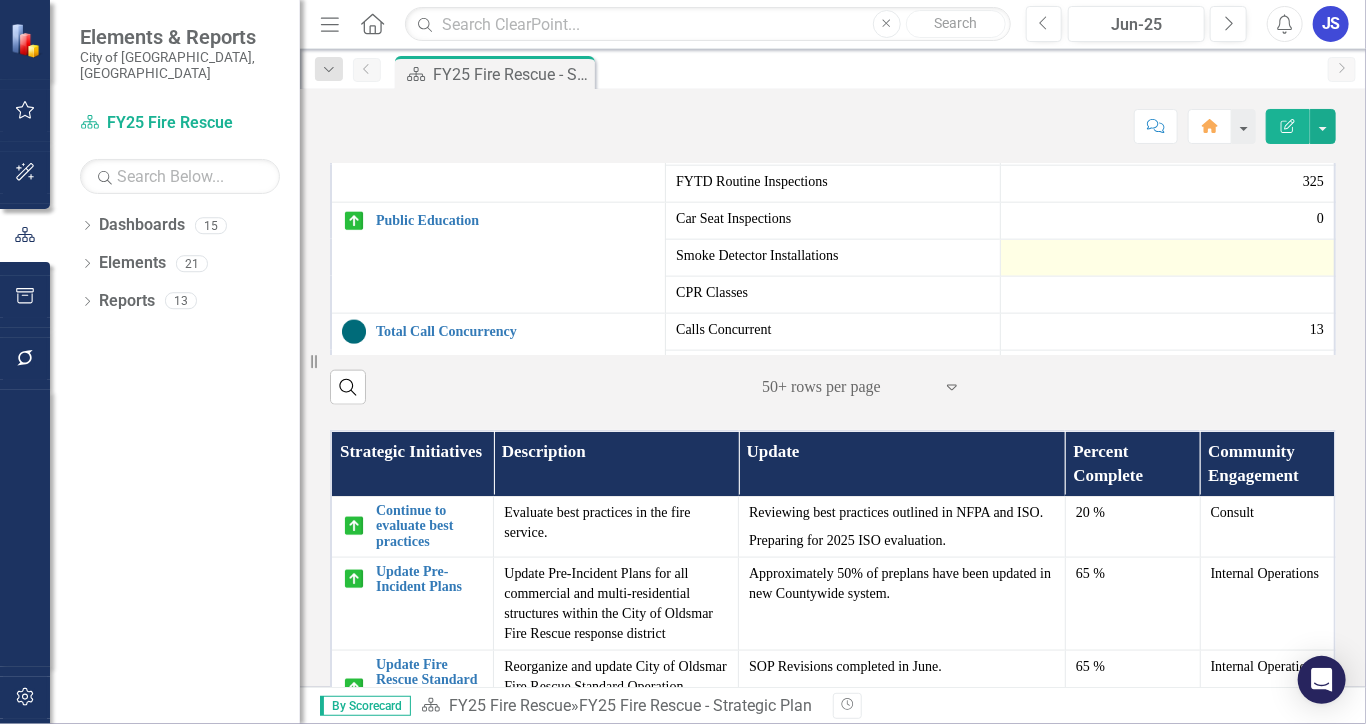 click at bounding box center (1167, 258) 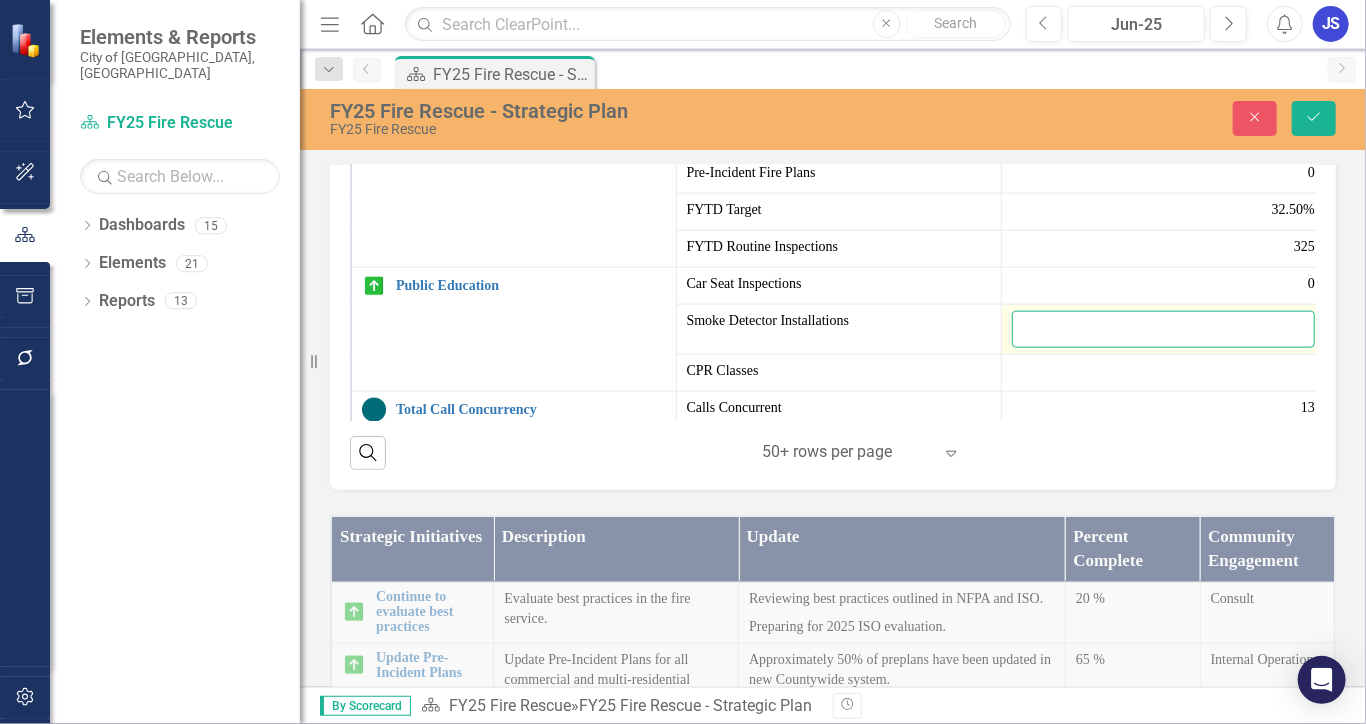 click at bounding box center [1164, 329] 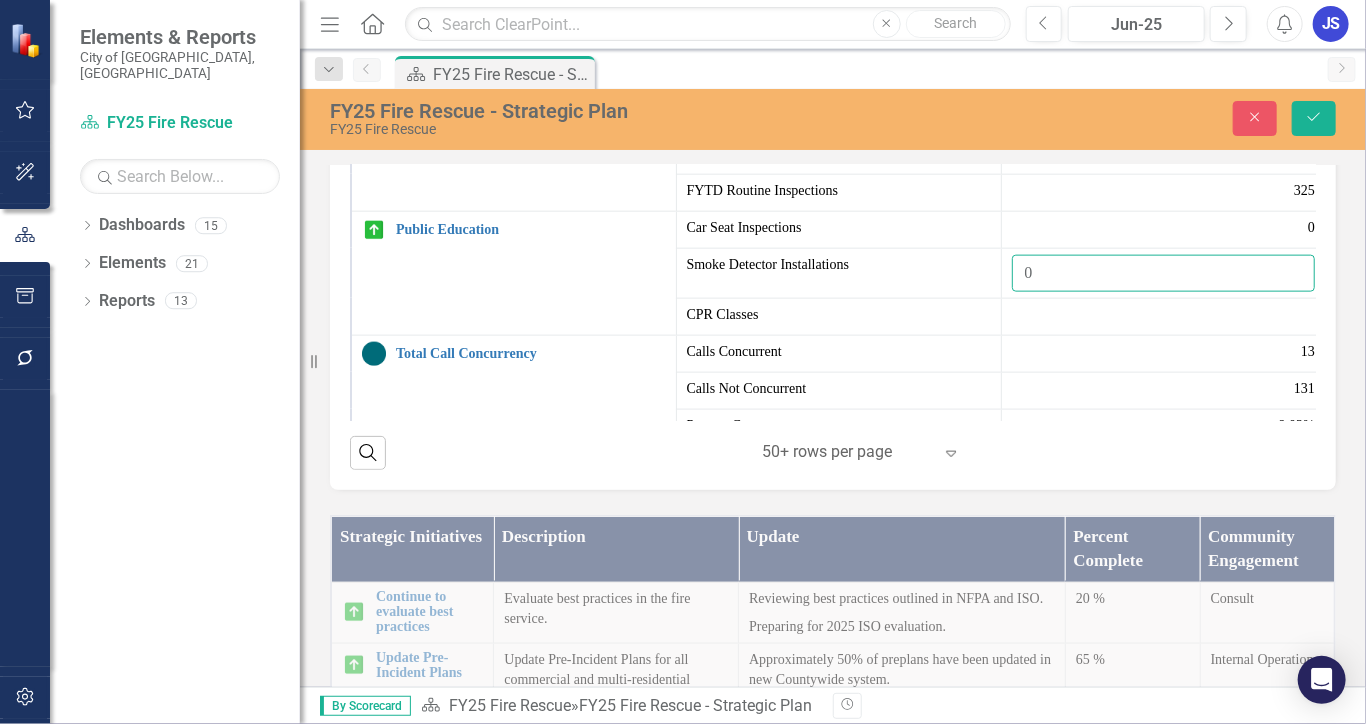 scroll, scrollTop: 876, scrollLeft: 0, axis: vertical 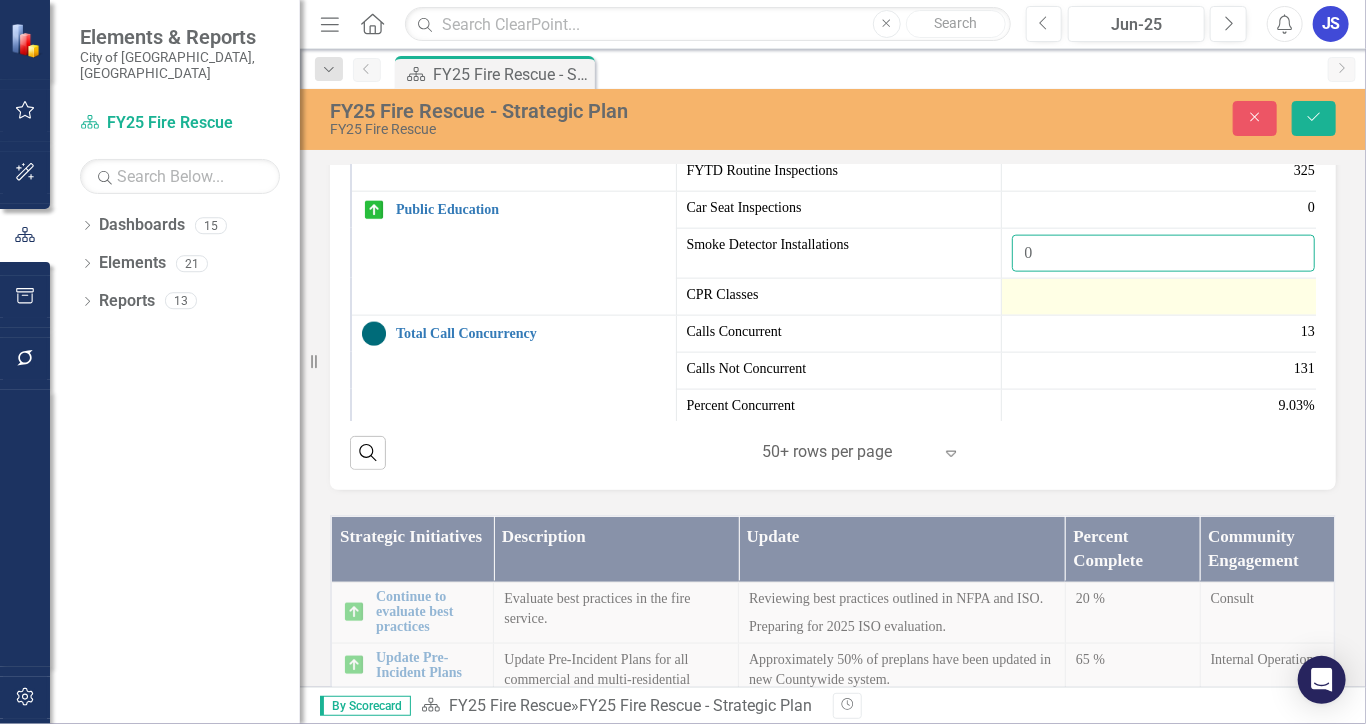 type on "0" 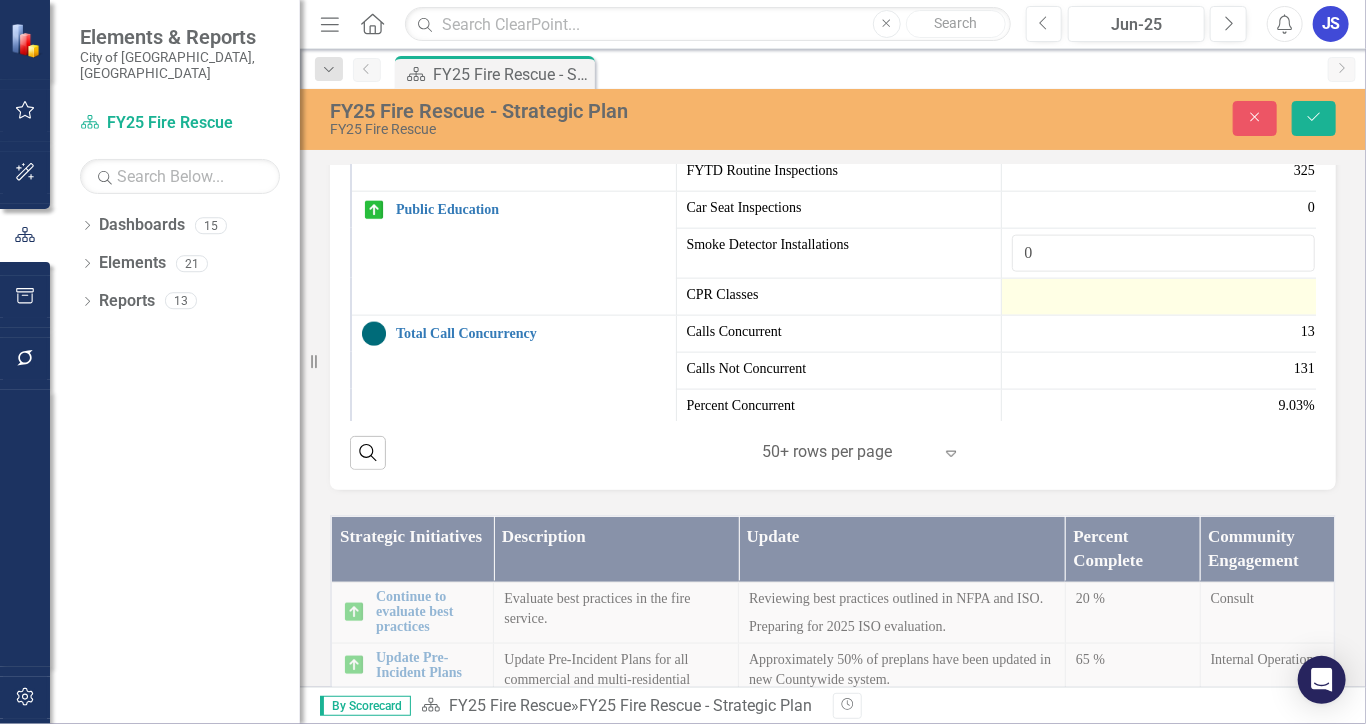 click at bounding box center [1164, 297] 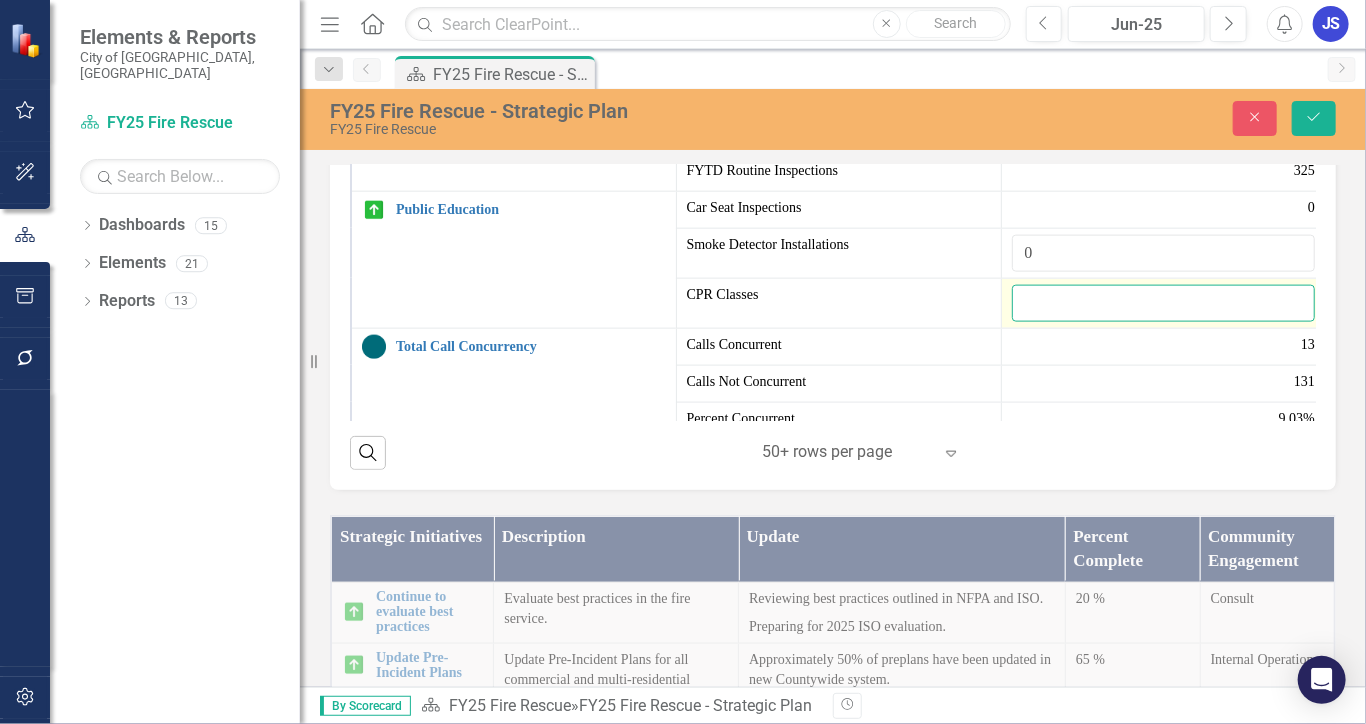 click at bounding box center [1164, 303] 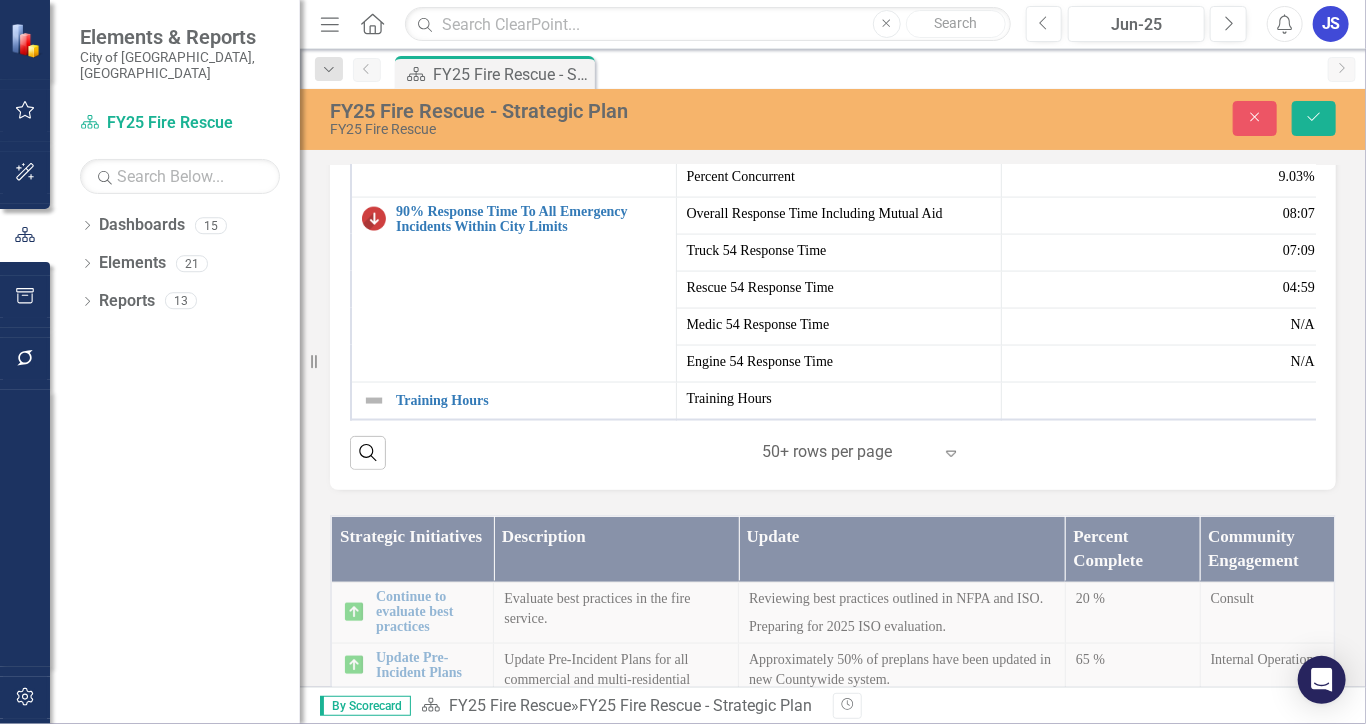 scroll, scrollTop: 1129, scrollLeft: 0, axis: vertical 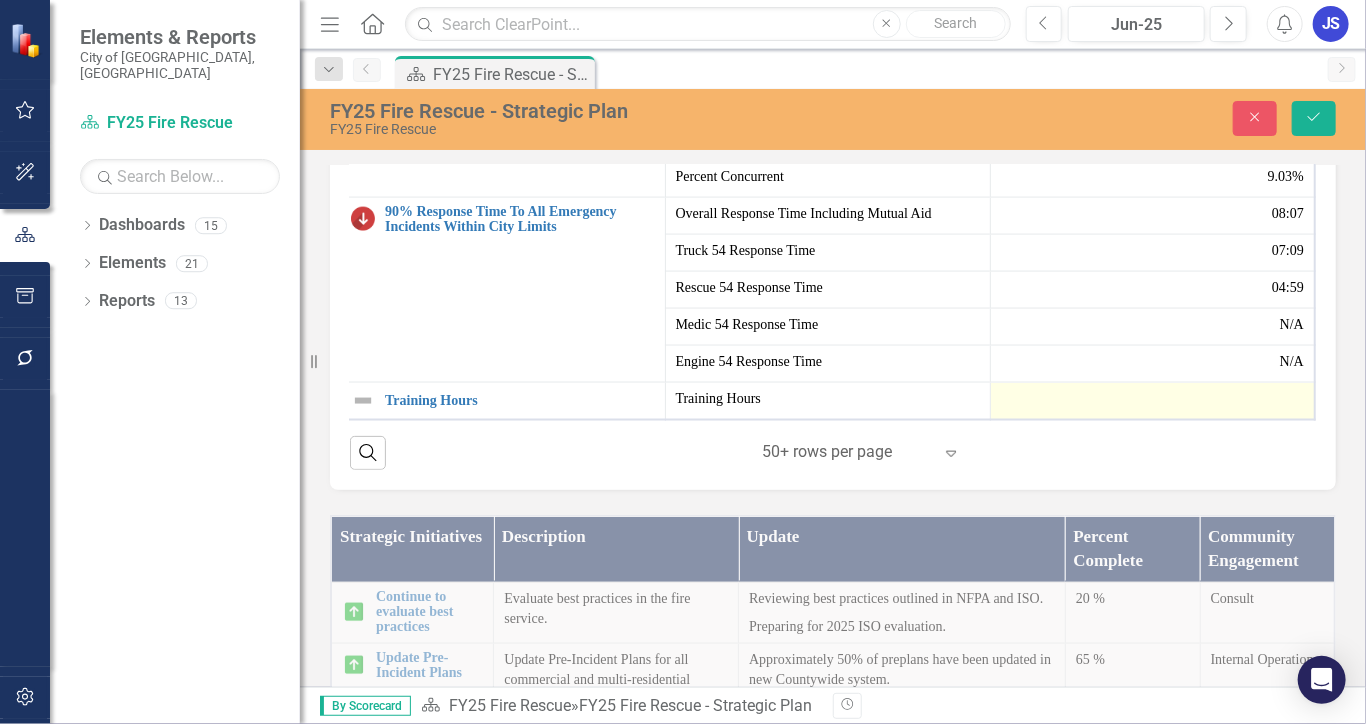 type on "1" 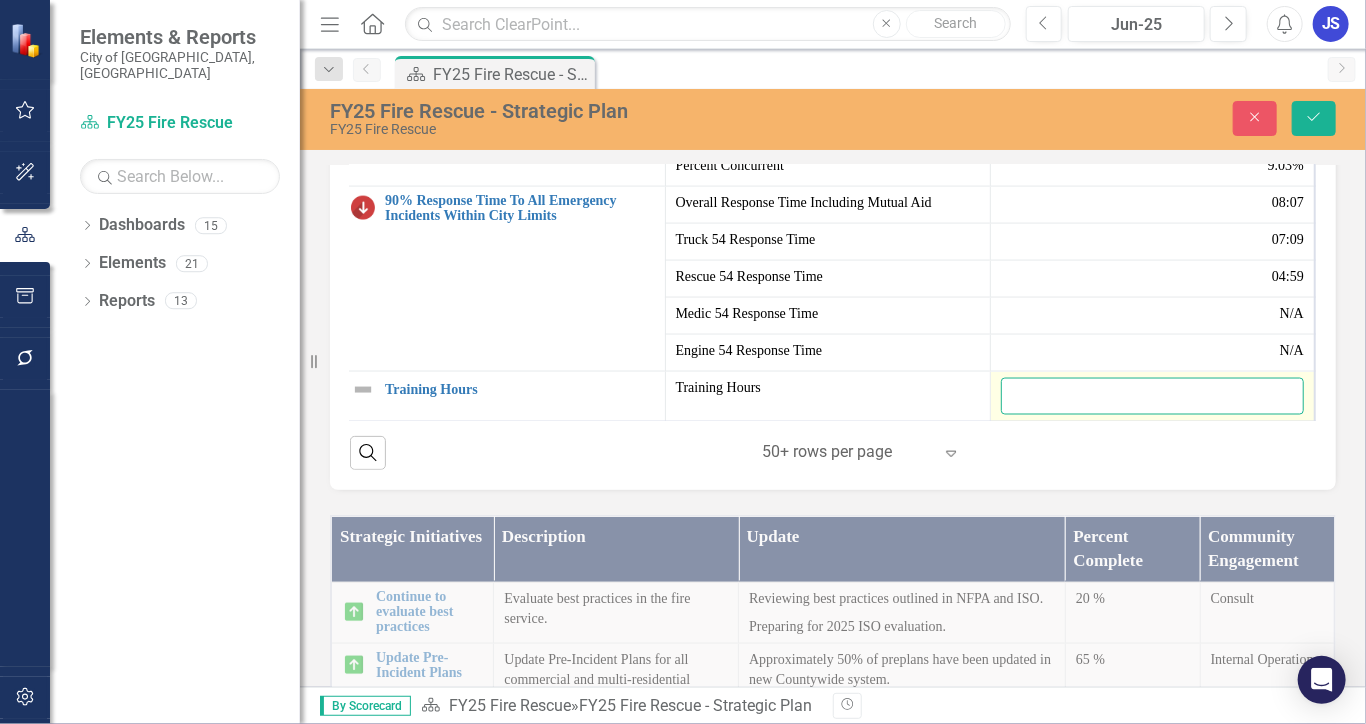 click at bounding box center [1153, 396] 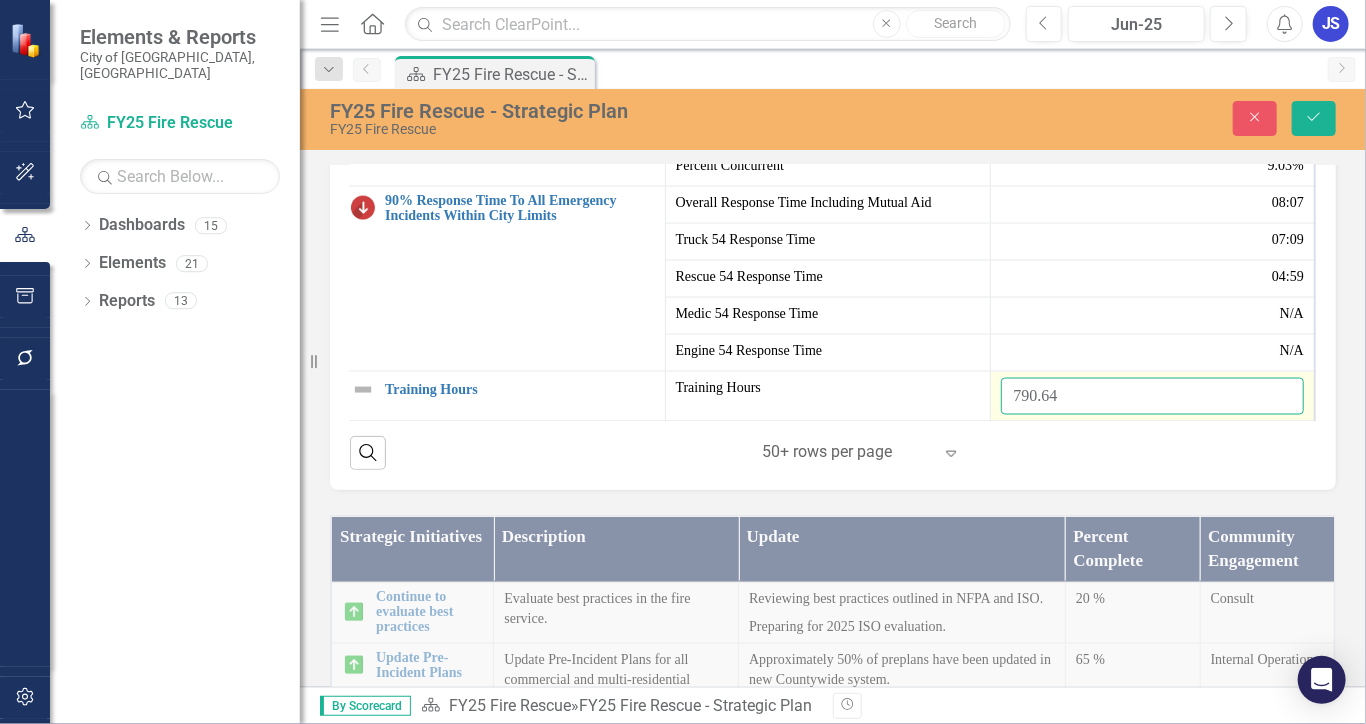 type on "790.64" 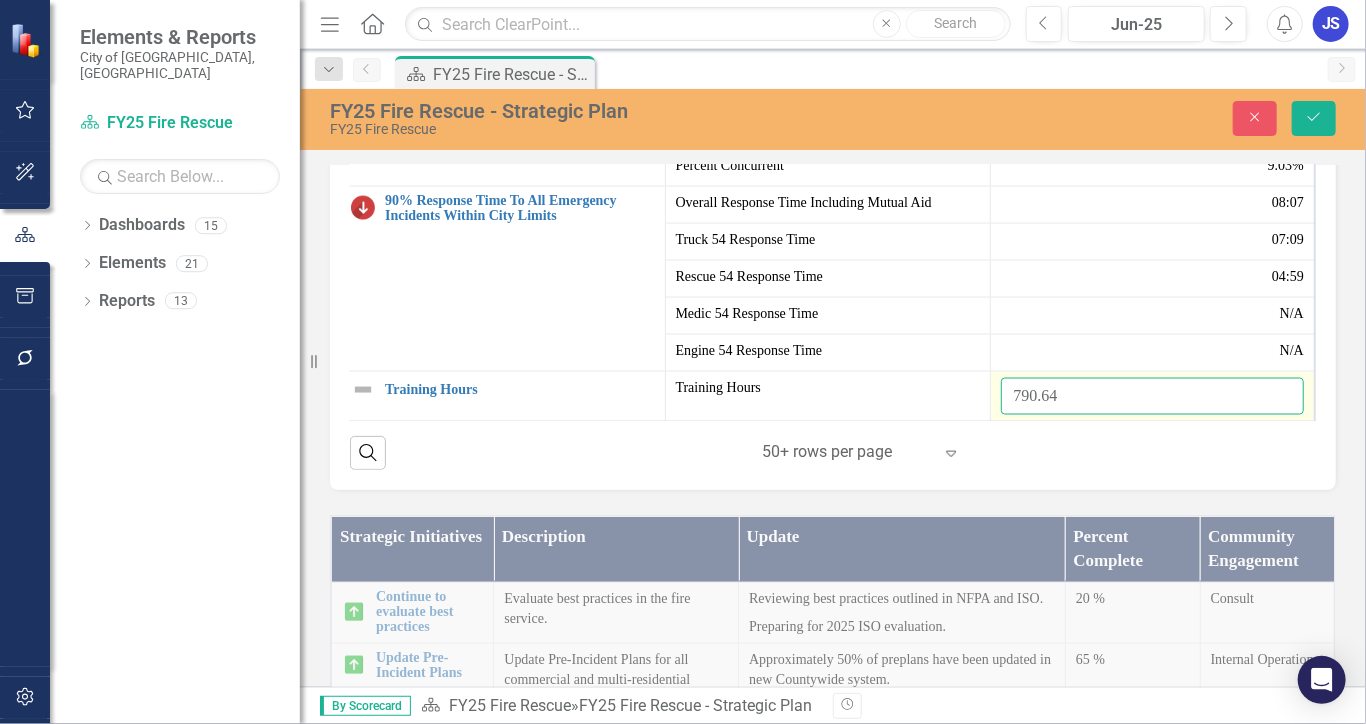 click on "Save" at bounding box center (1314, 118) 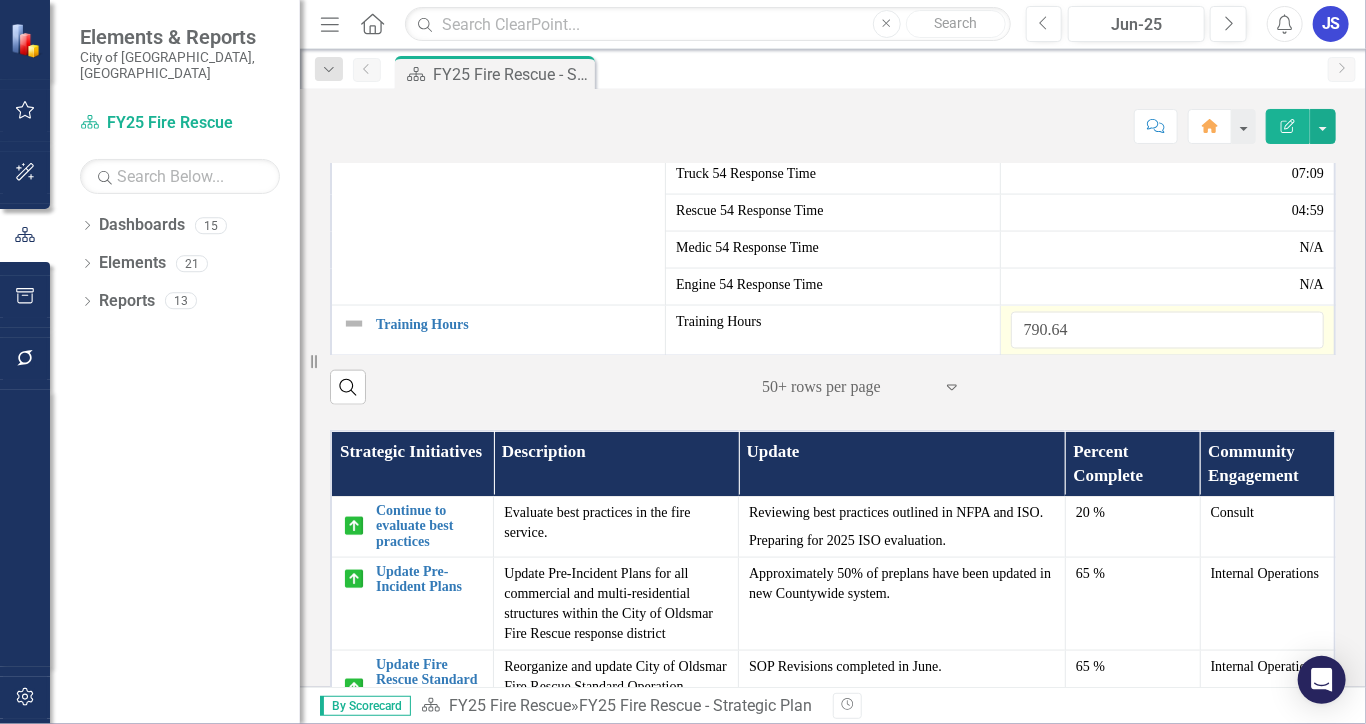 scroll, scrollTop: 1091, scrollLeft: 0, axis: vertical 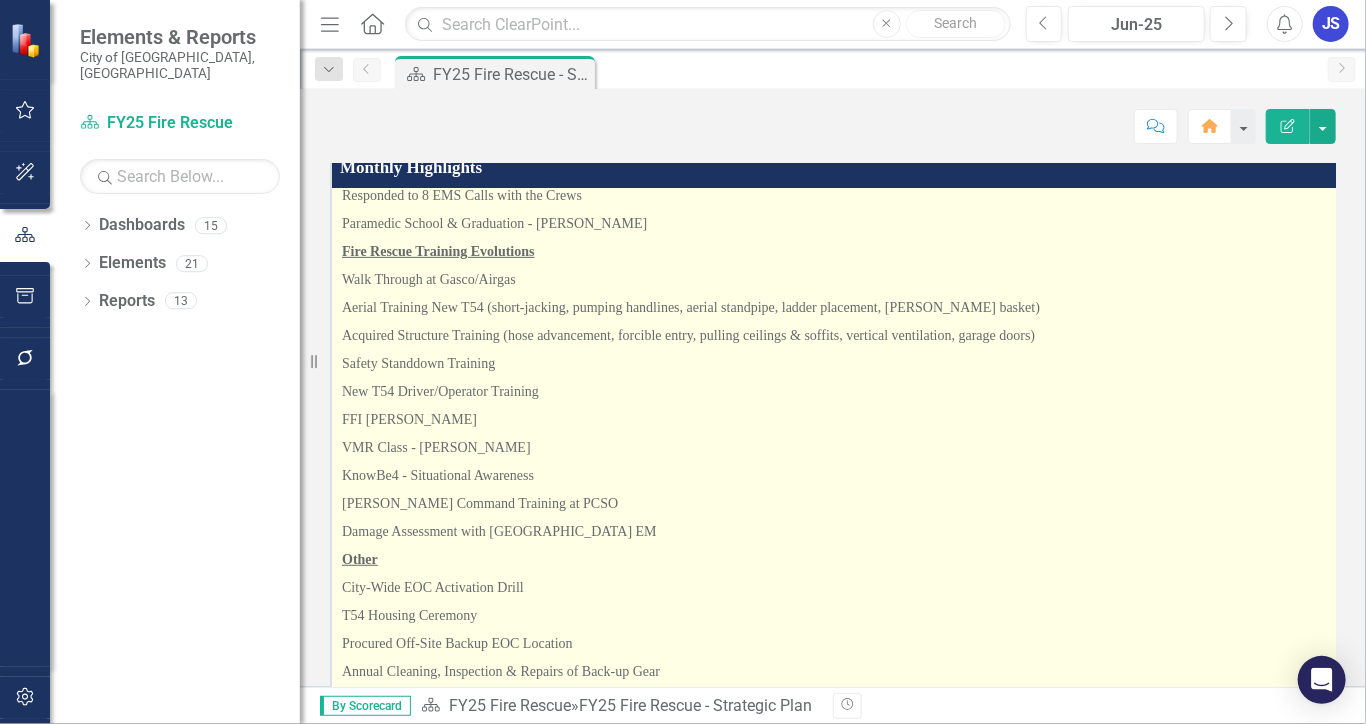 click on "FFI [PERSON_NAME]" at bounding box center [865, 420] 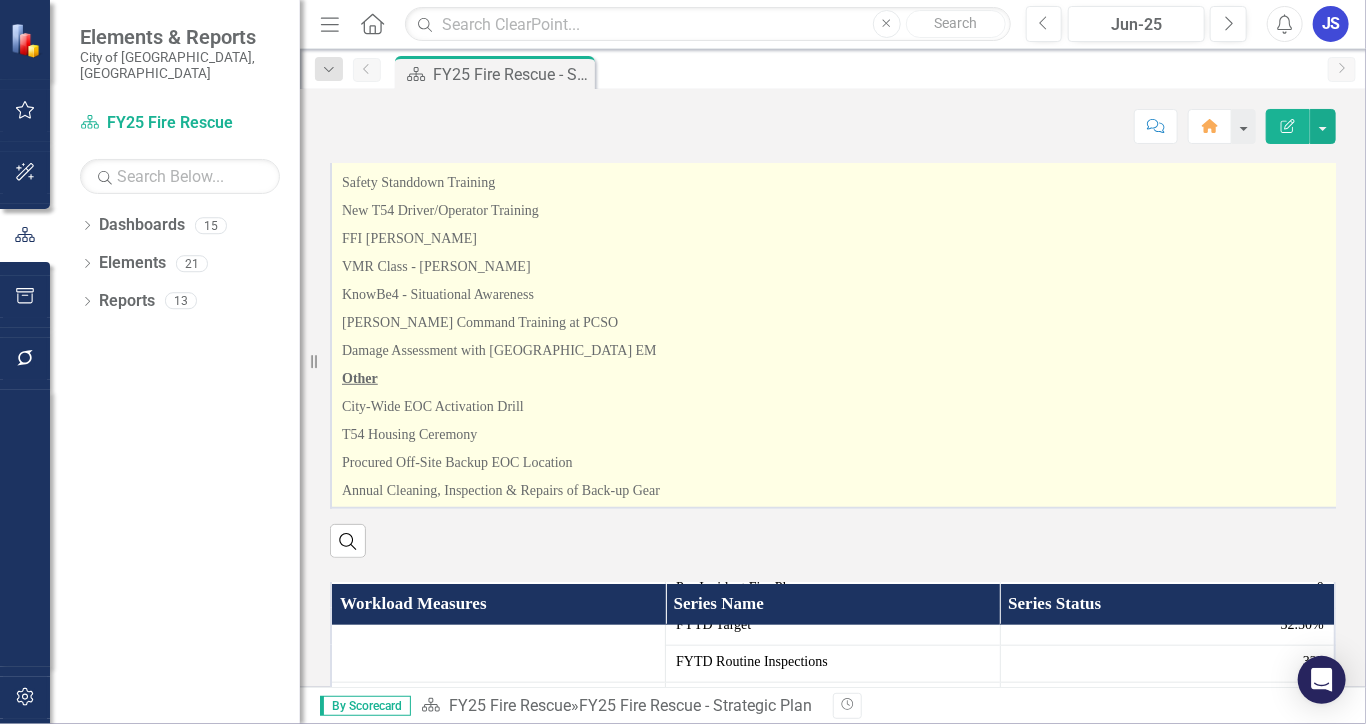 scroll, scrollTop: 300, scrollLeft: 0, axis: vertical 